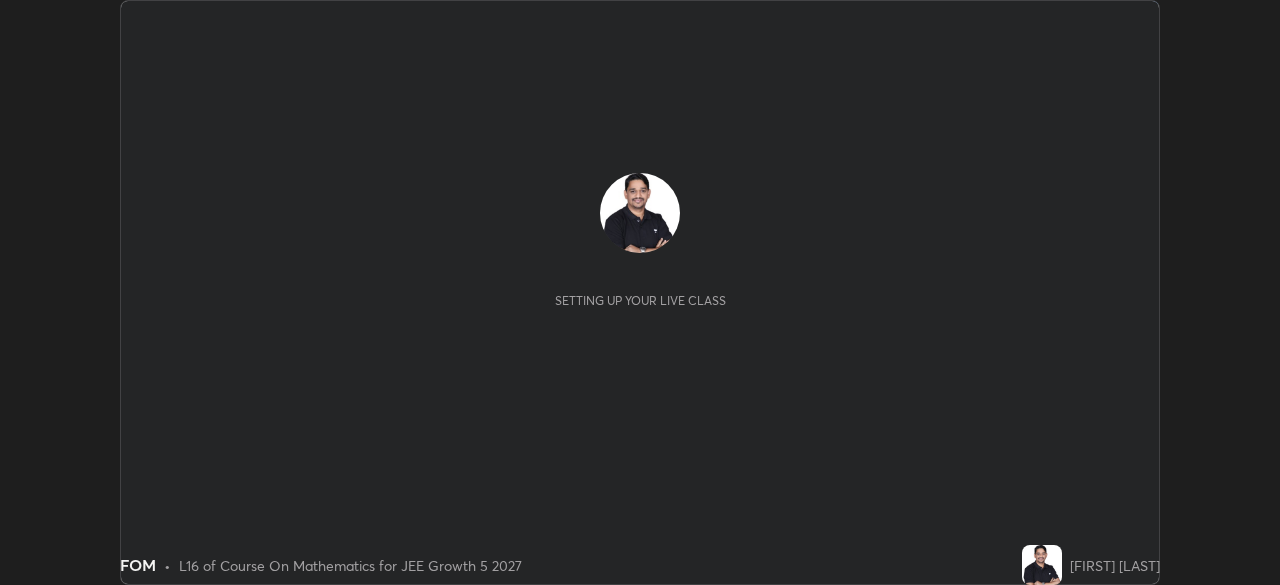 scroll, scrollTop: 0, scrollLeft: 0, axis: both 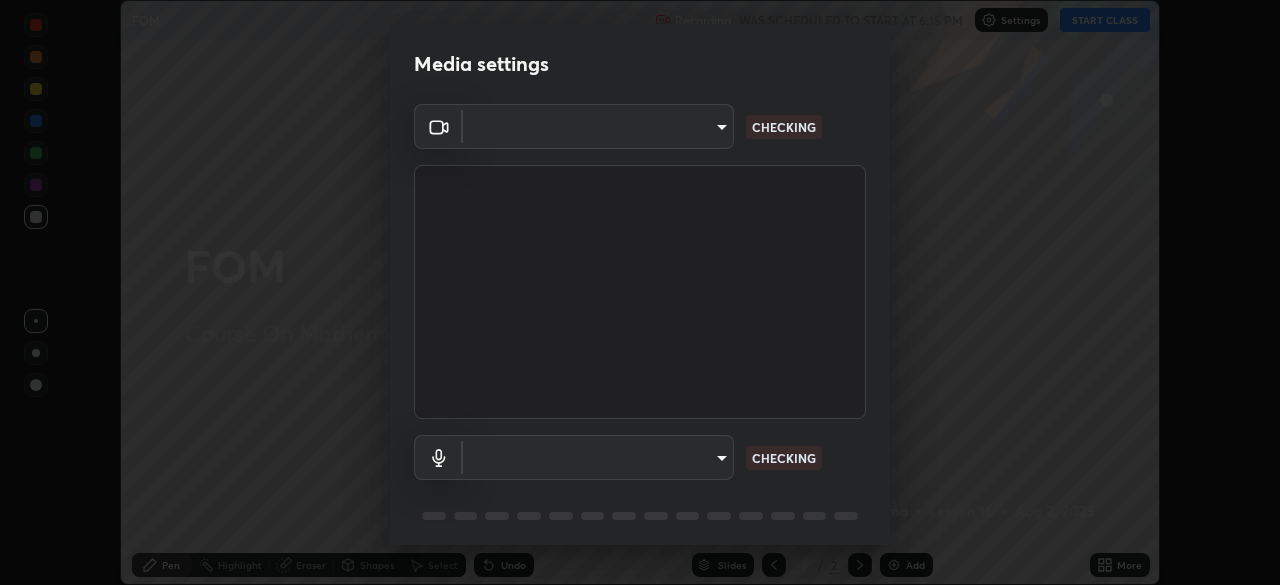type on "02f9252223d8e1370837db888e7cd12e3eb86671d12c49afeeac8237547f353d" 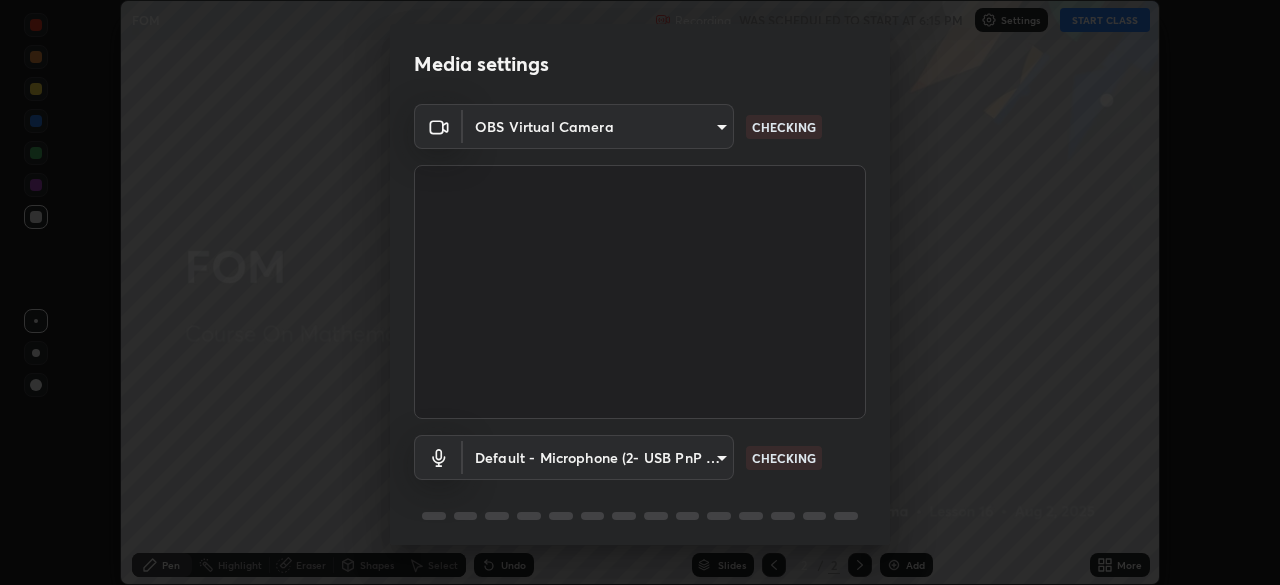 scroll, scrollTop: 71, scrollLeft: 0, axis: vertical 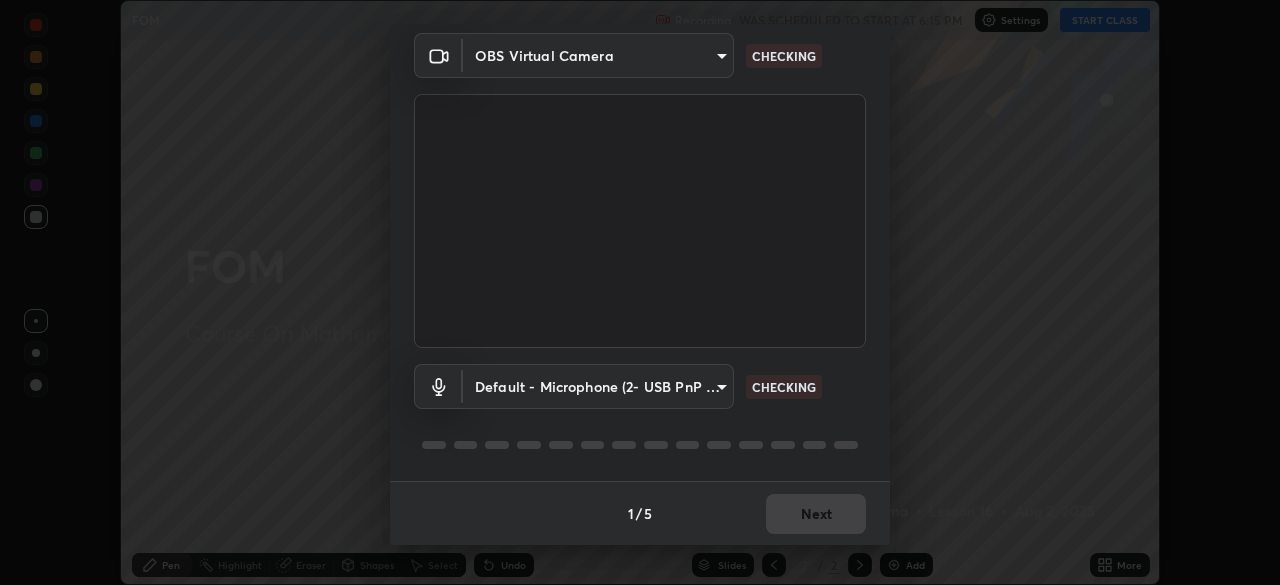 click on "Erase all FOM Recording WAS SCHEDULED TO START AT  6:15 PM Settings START CLASS Setting up your live class FOM • L16 of Course On Mathematics for JEE Growth 5 2027 [FIRST] [LAST] Pen Highlight Eraser Shapes Select Undo Slides 2 / 2 Add More No doubts shared Encourage your learners to ask a doubt for better clarity Report an issue Reason for reporting Buffering Chat not working Audio - Video sync issue Educator video quality low ​ Attach an image Report Media settings OBS Virtual Camera [HASH] CHECKING Default - Microphone (2- USB PnP Sound Device) default CHECKING 1 / 5 Next" at bounding box center [640, 292] 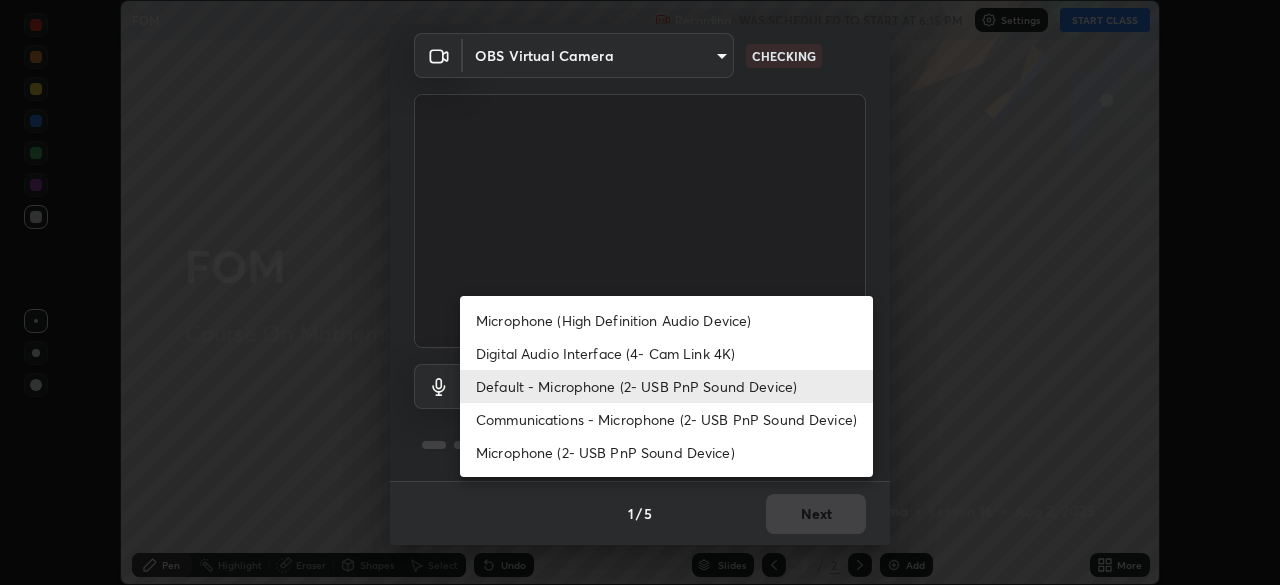 click on "Microphone (High Definition Audio Device)" at bounding box center (666, 320) 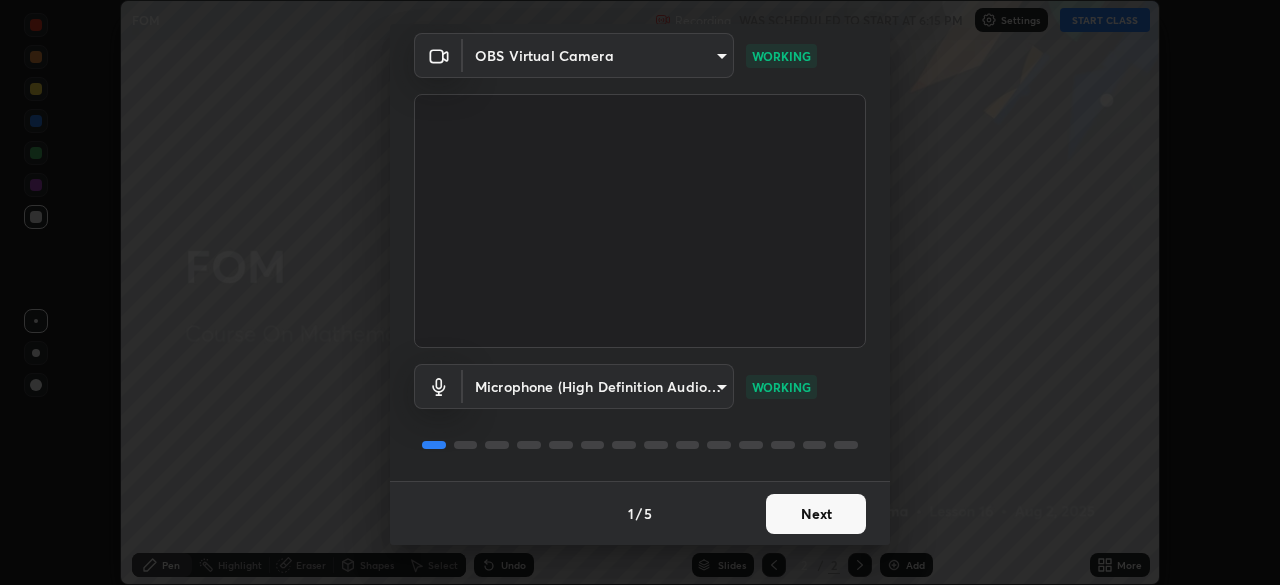 click on "Next" at bounding box center (816, 514) 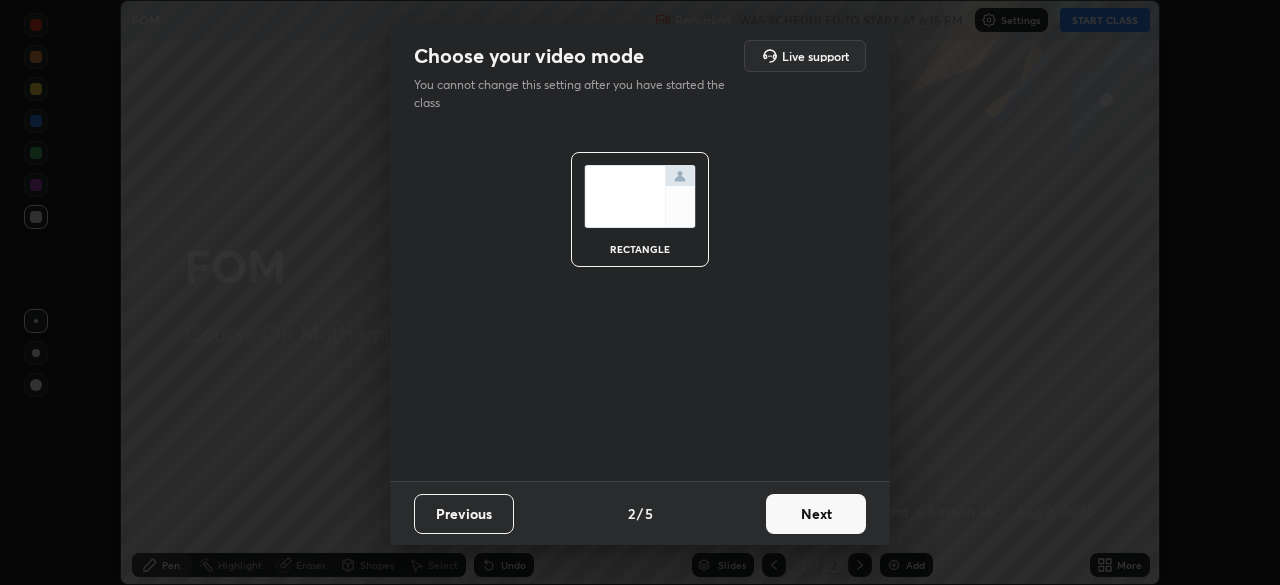 scroll, scrollTop: 0, scrollLeft: 0, axis: both 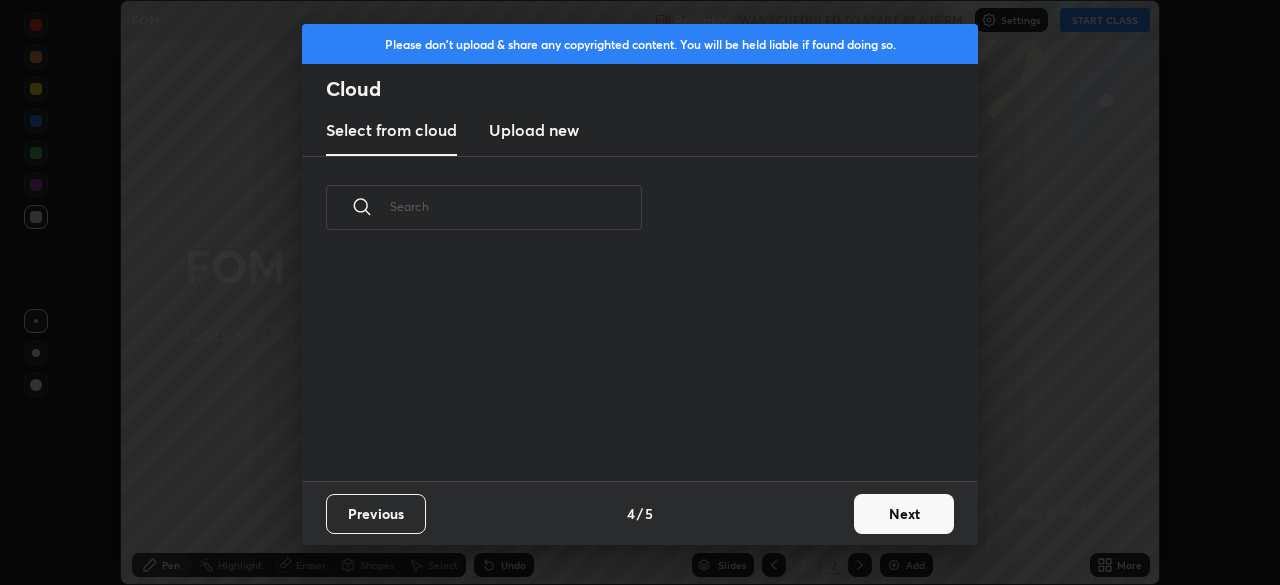click on "Next" at bounding box center (904, 514) 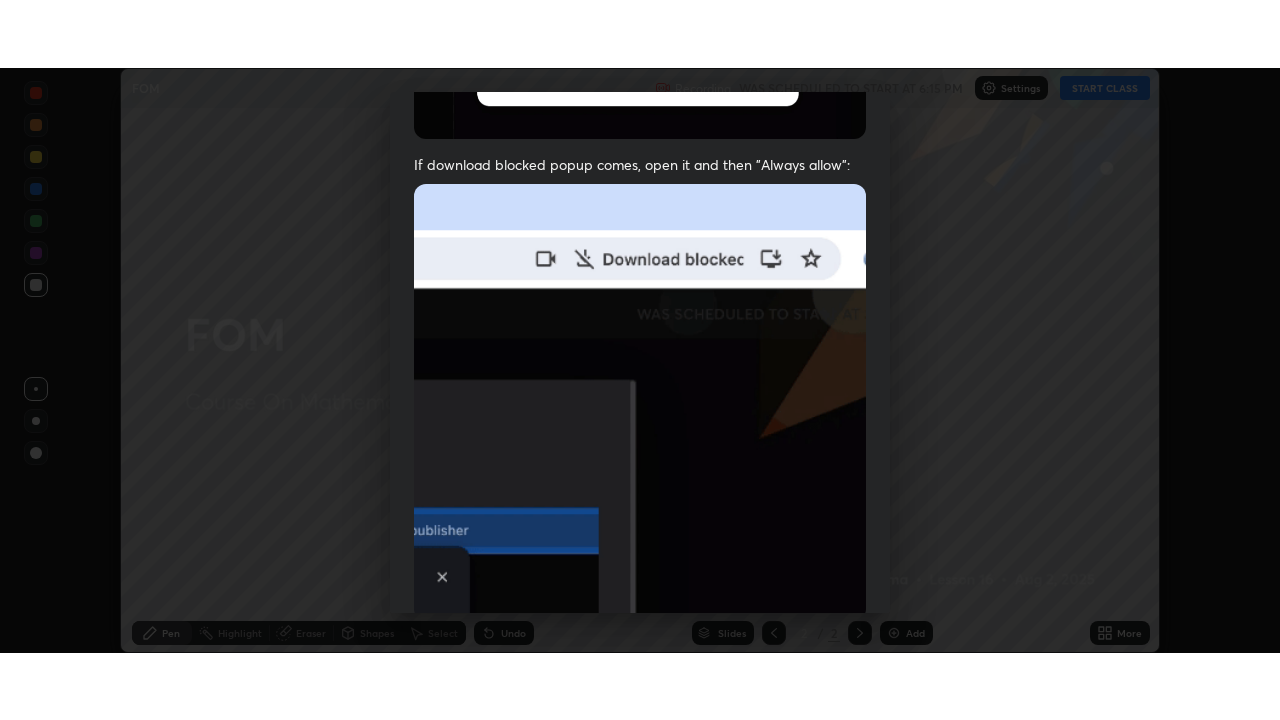 scroll, scrollTop: 479, scrollLeft: 0, axis: vertical 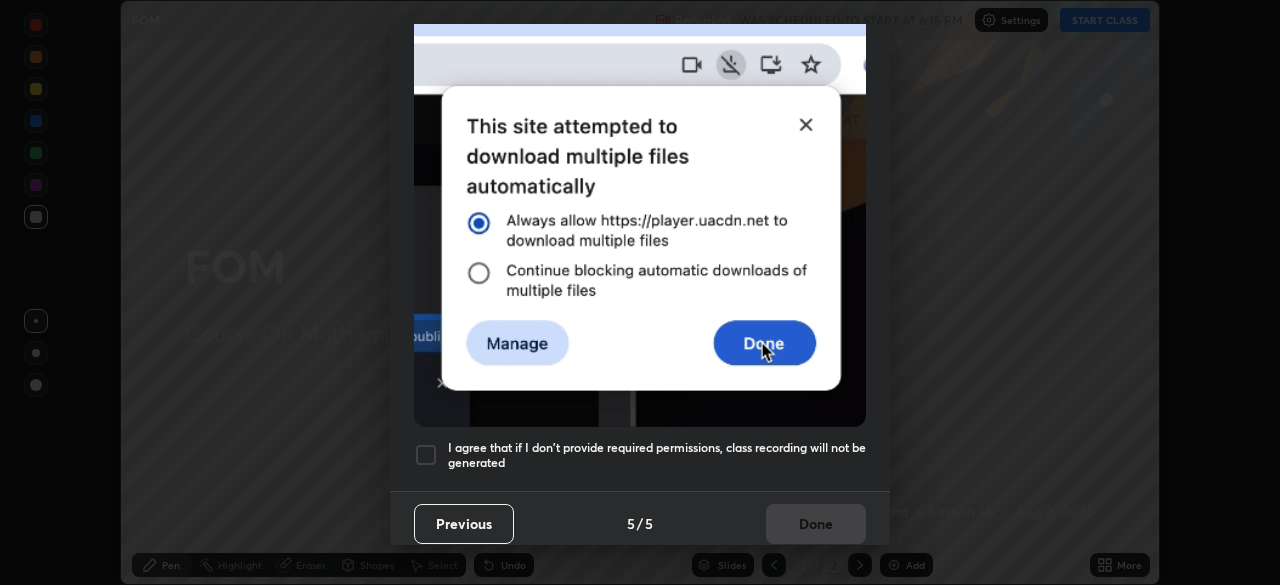 click on "I agree that if I don't provide required permissions, class recording will not be generated" at bounding box center (657, 455) 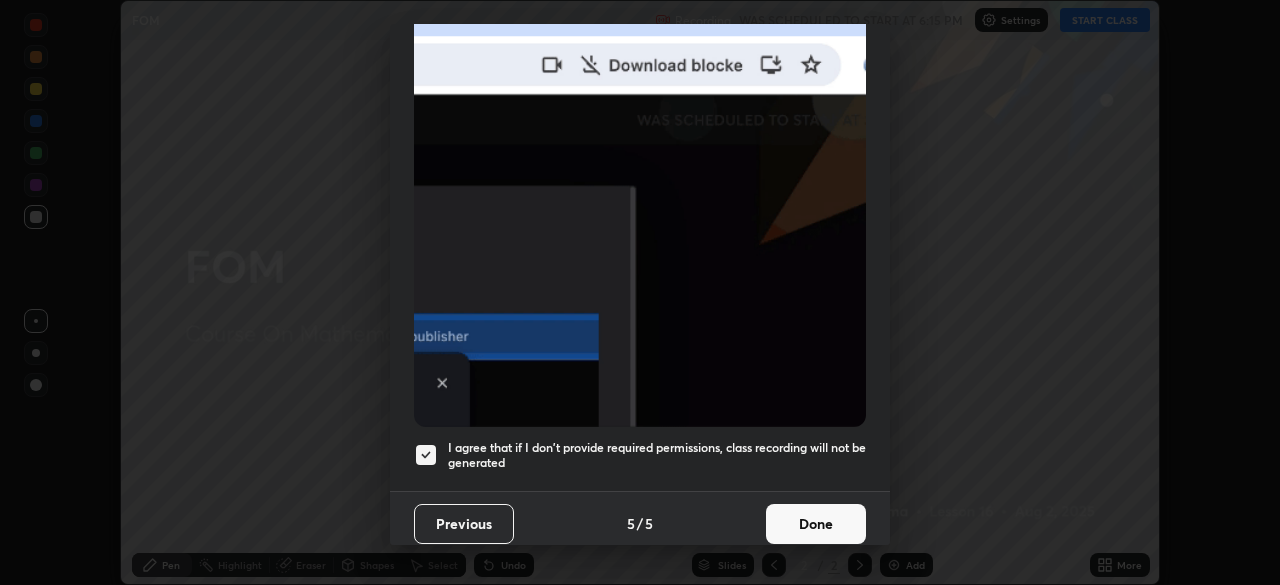 click on "Done" at bounding box center (816, 524) 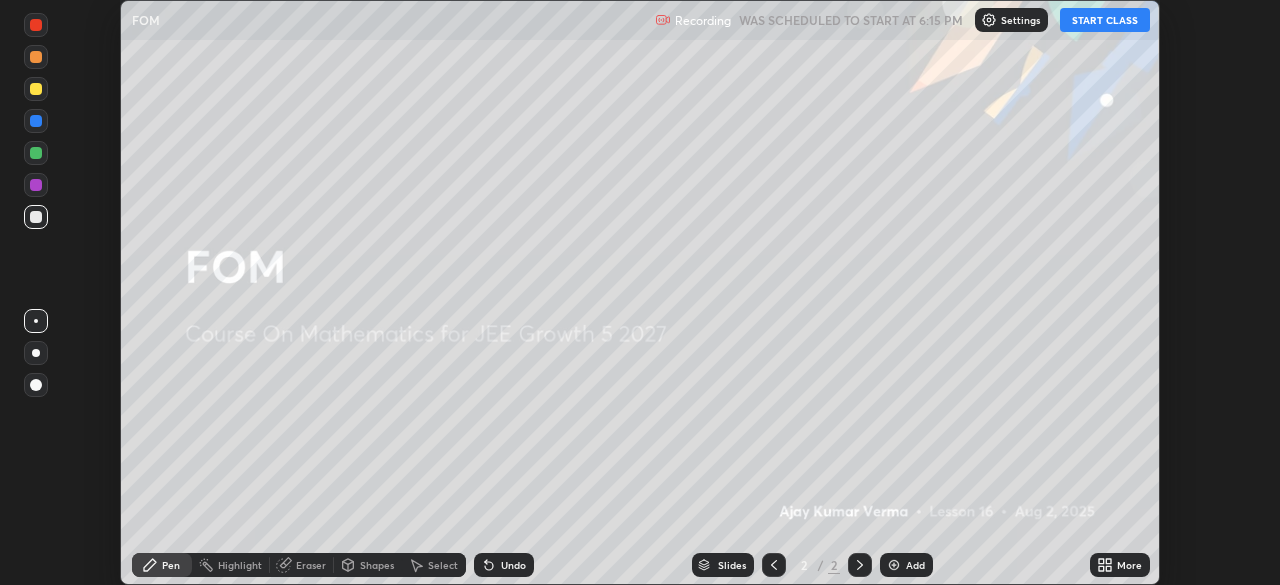 click on "START CLASS" at bounding box center (1105, 20) 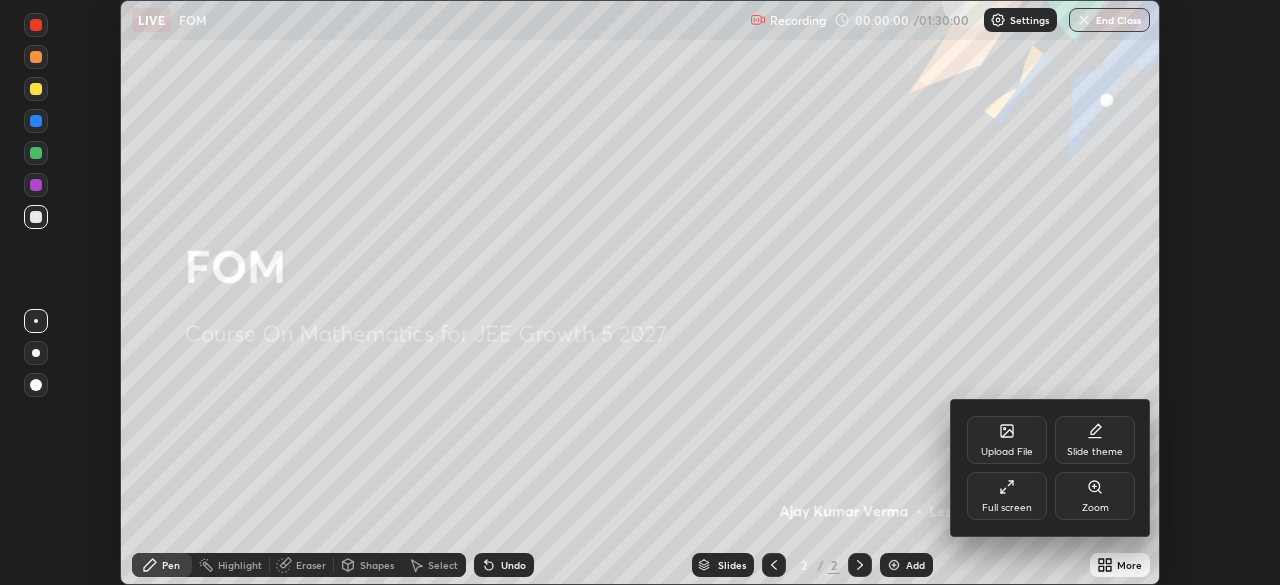 click on "Full screen" at bounding box center (1007, 496) 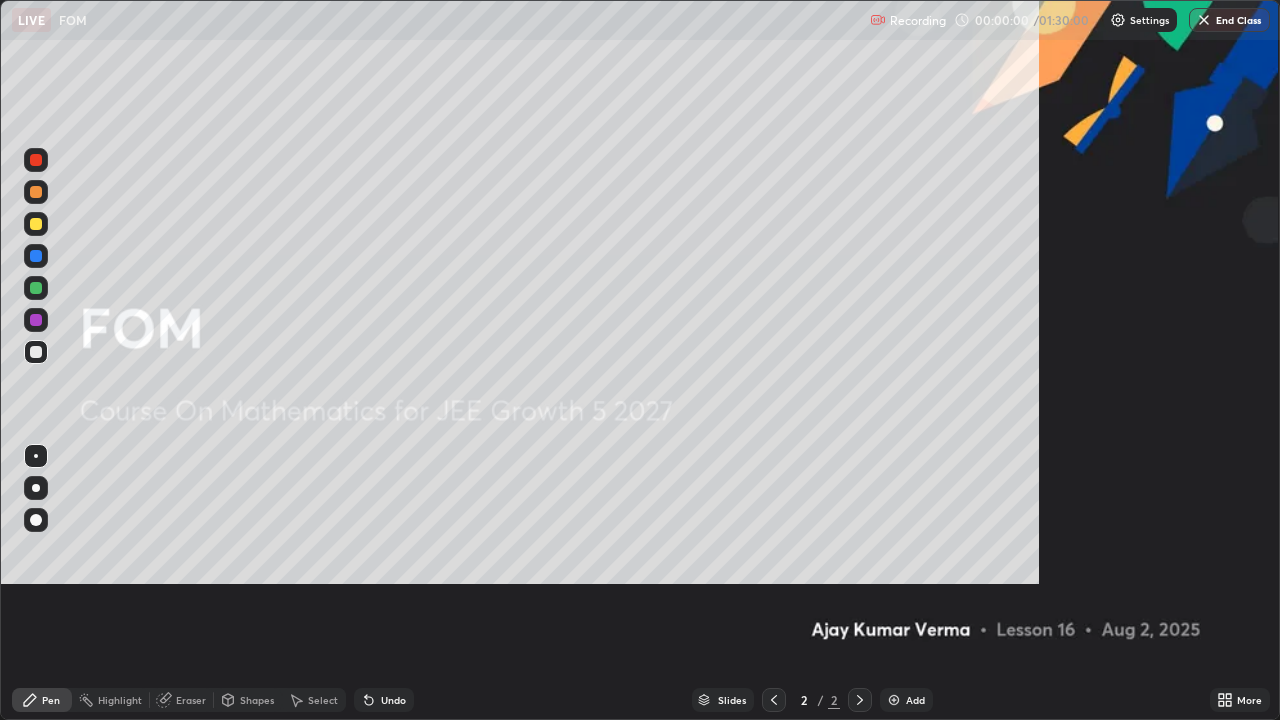 scroll, scrollTop: 99280, scrollLeft: 98720, axis: both 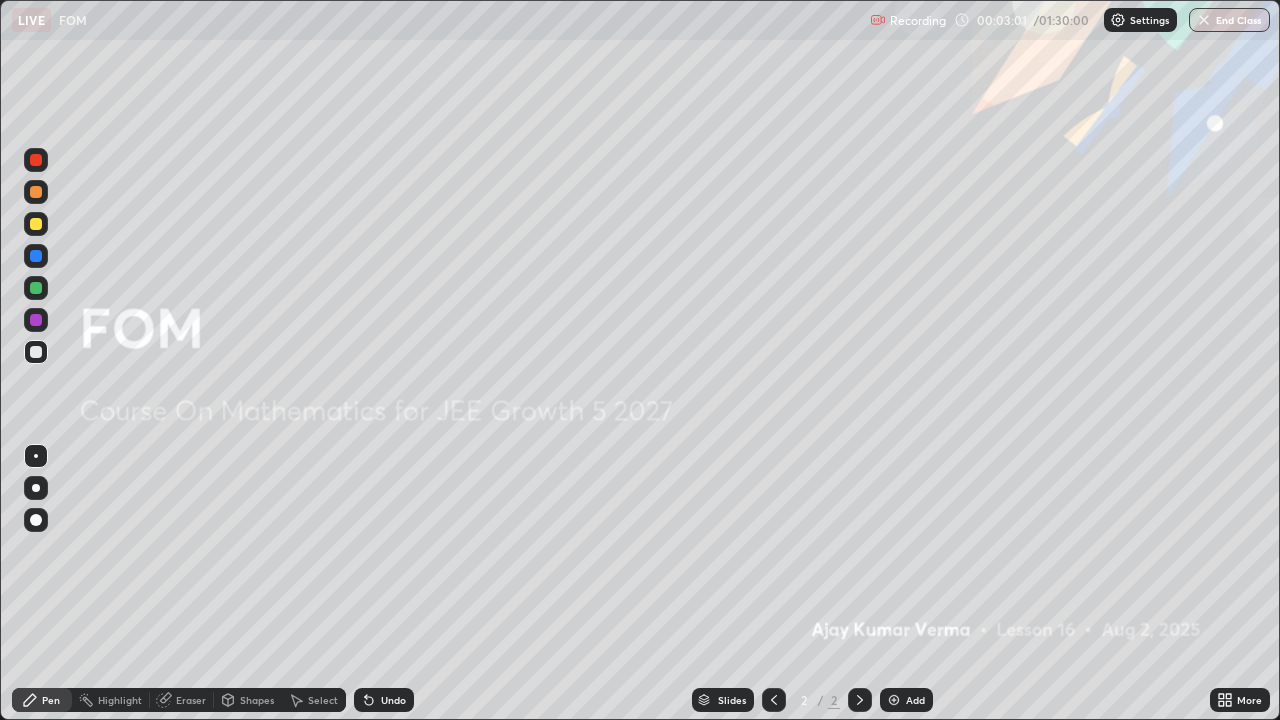 click at bounding box center (860, 700) 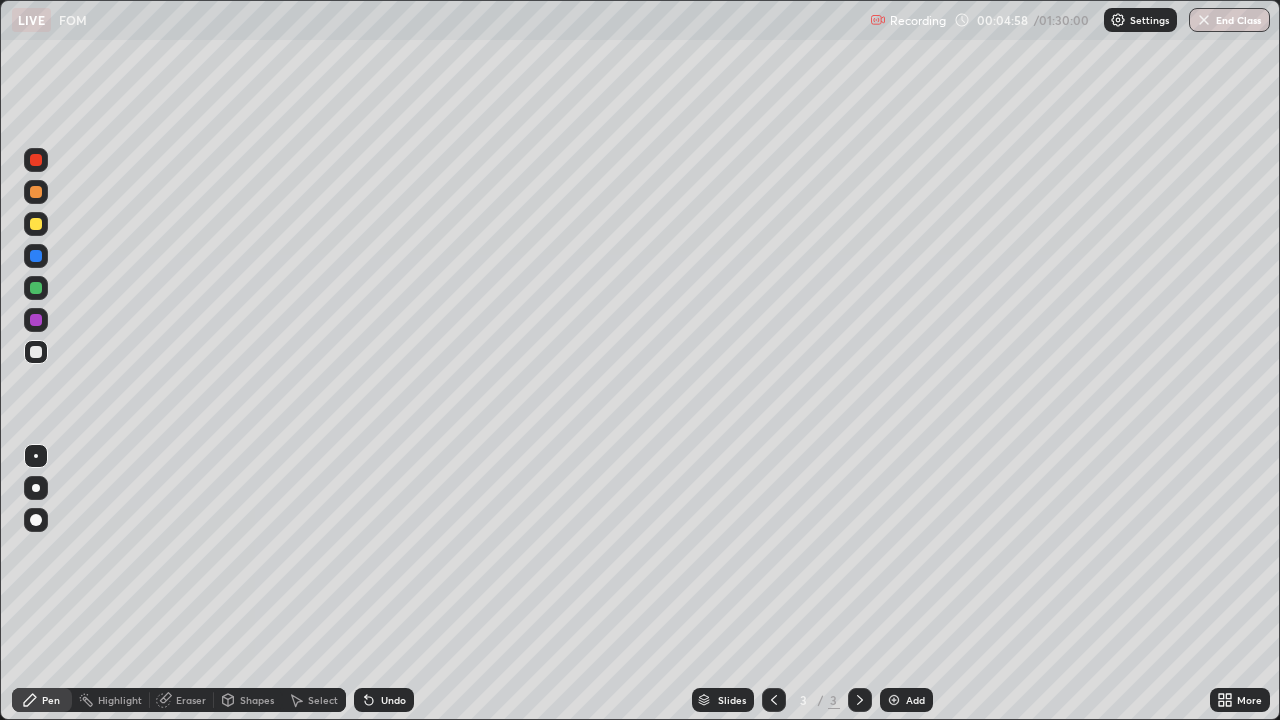 click at bounding box center [36, 352] 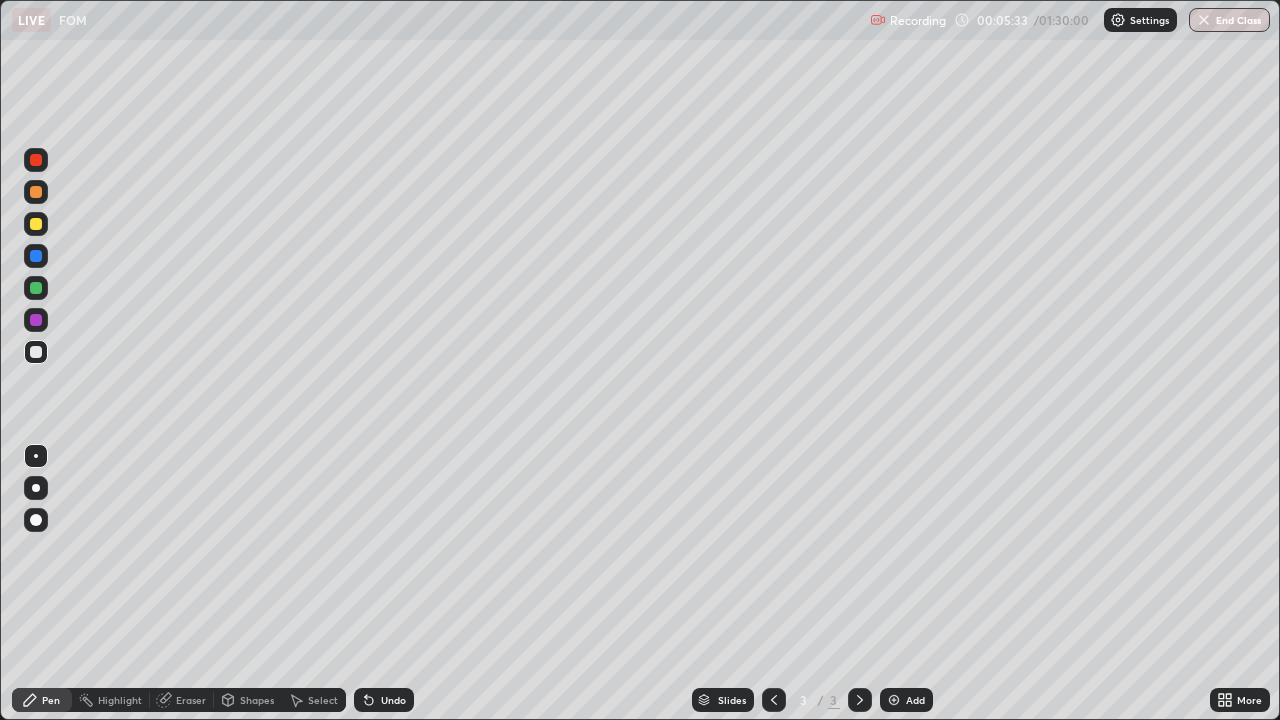 click at bounding box center (36, 224) 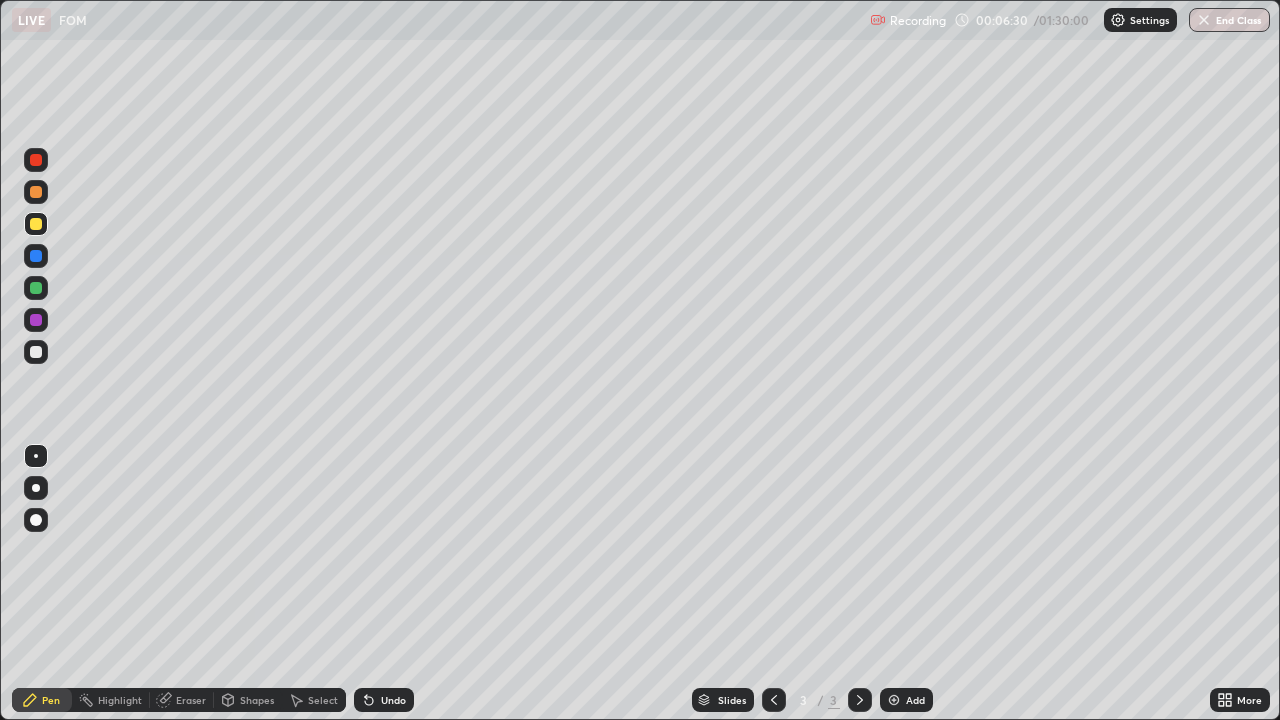 click at bounding box center (894, 700) 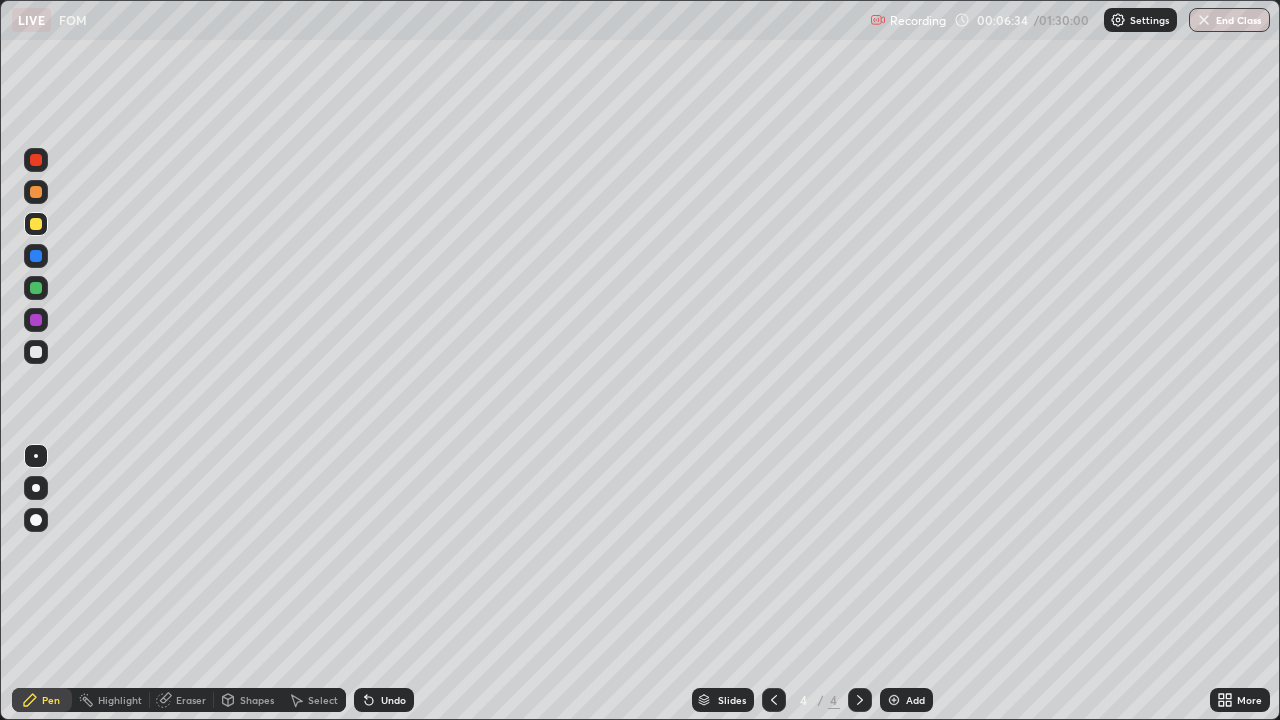 click at bounding box center (36, 192) 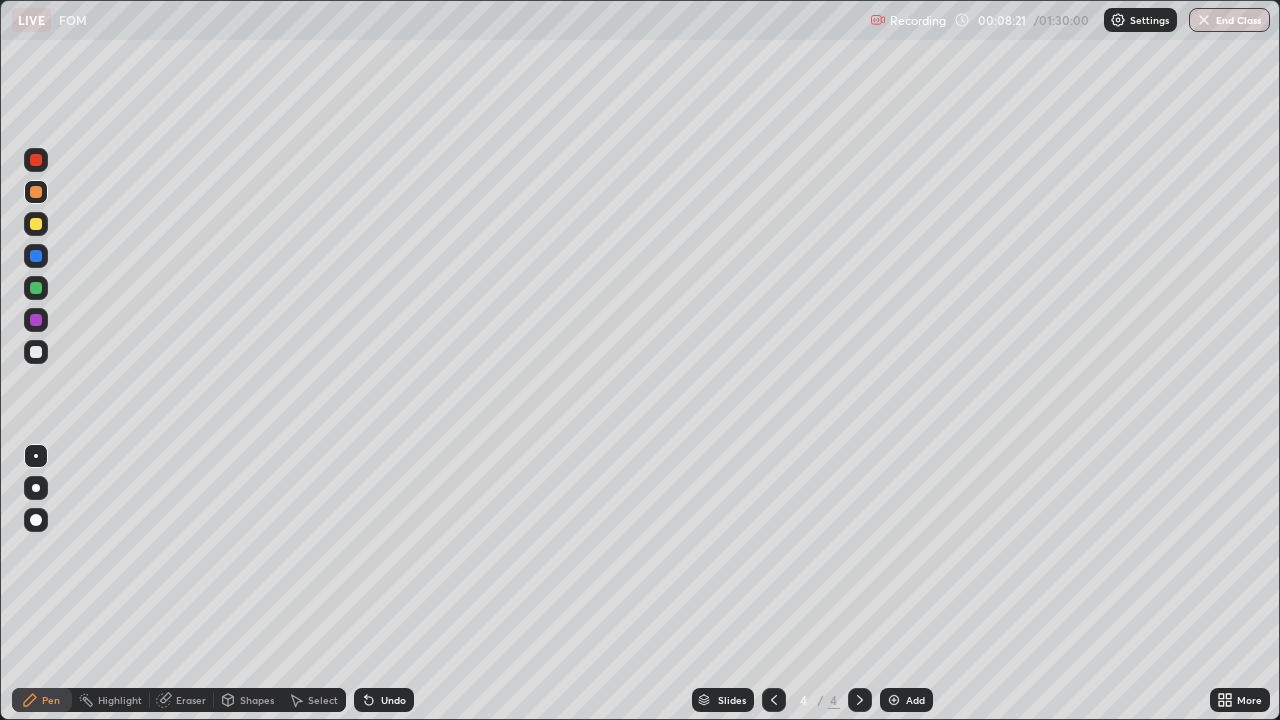 click at bounding box center (36, 288) 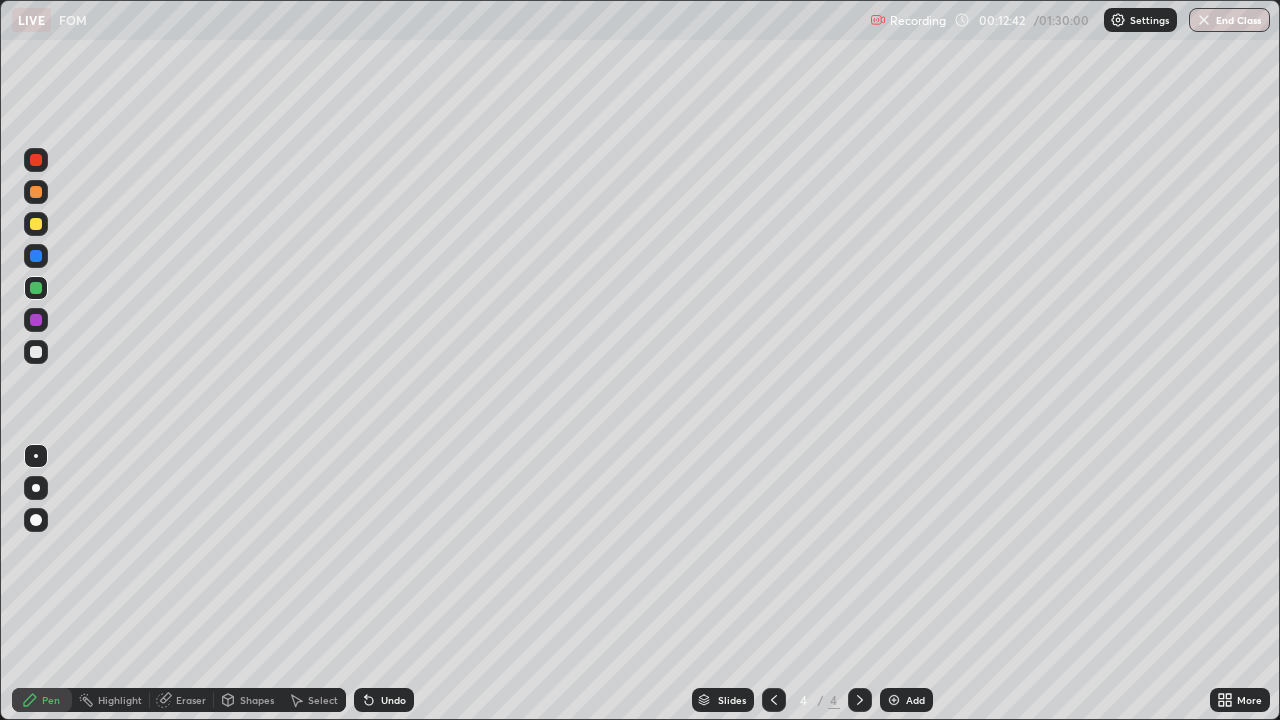 click at bounding box center (36, 224) 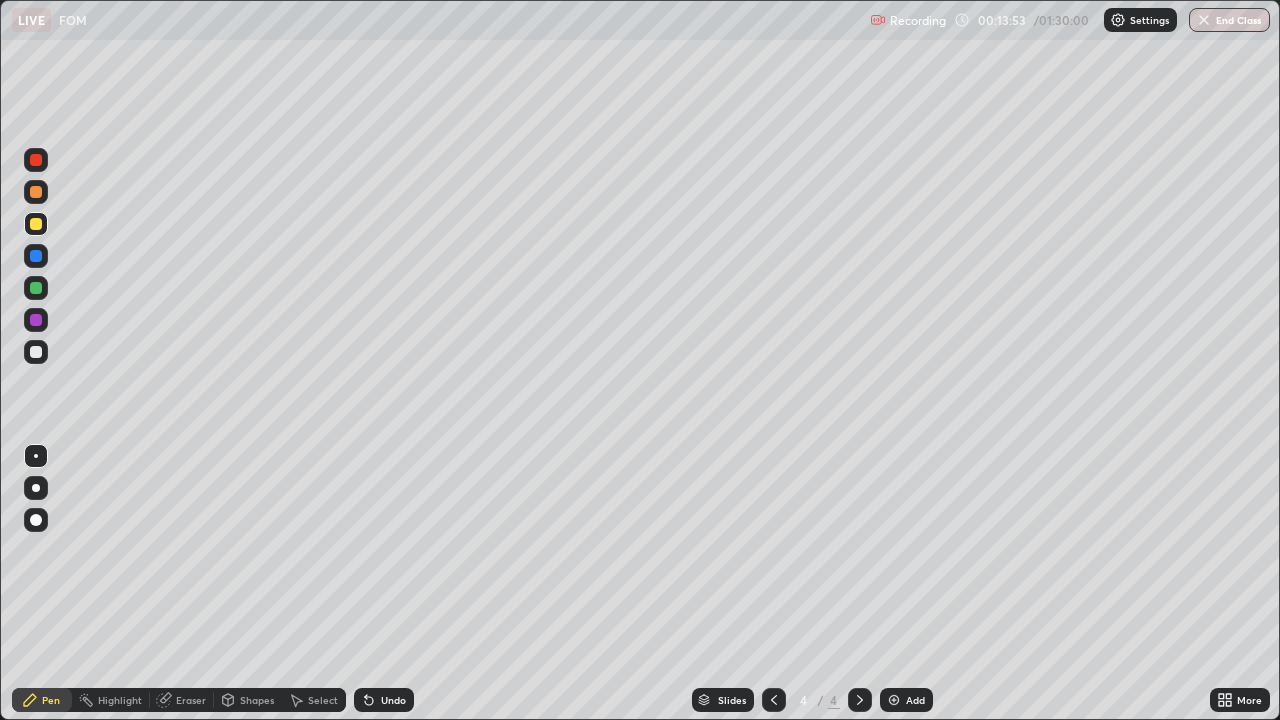click at bounding box center [36, 352] 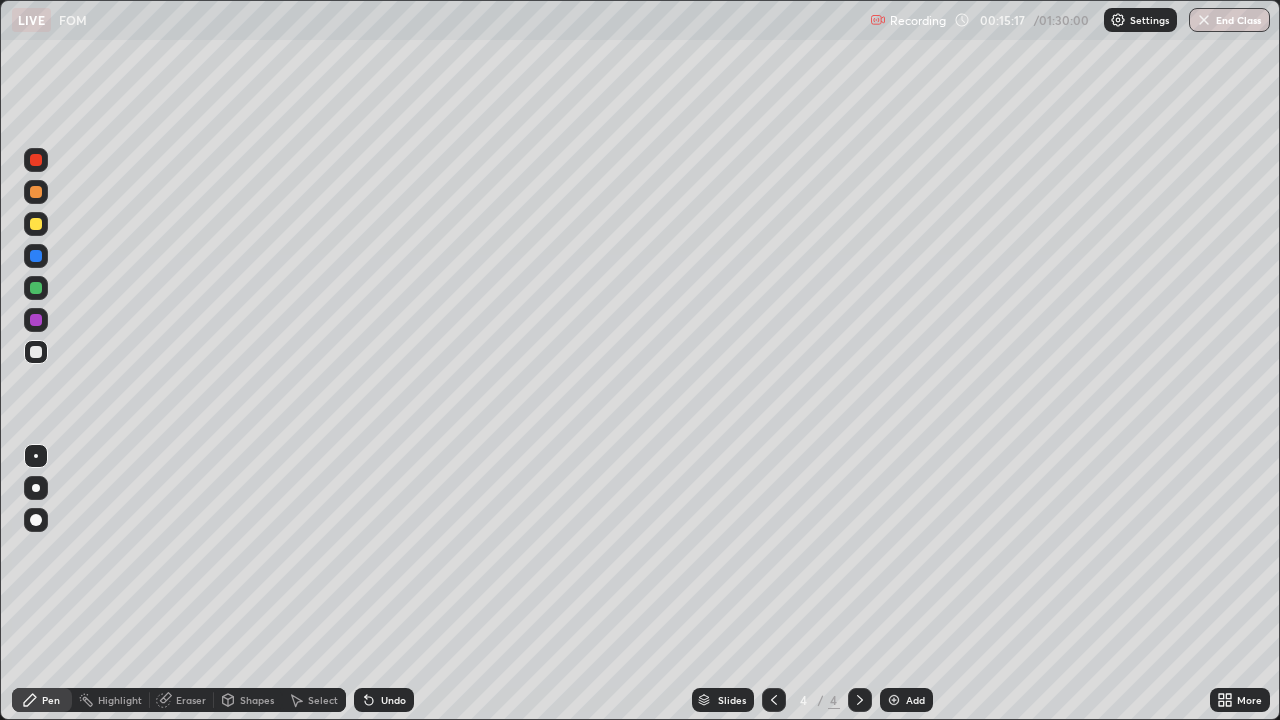 click 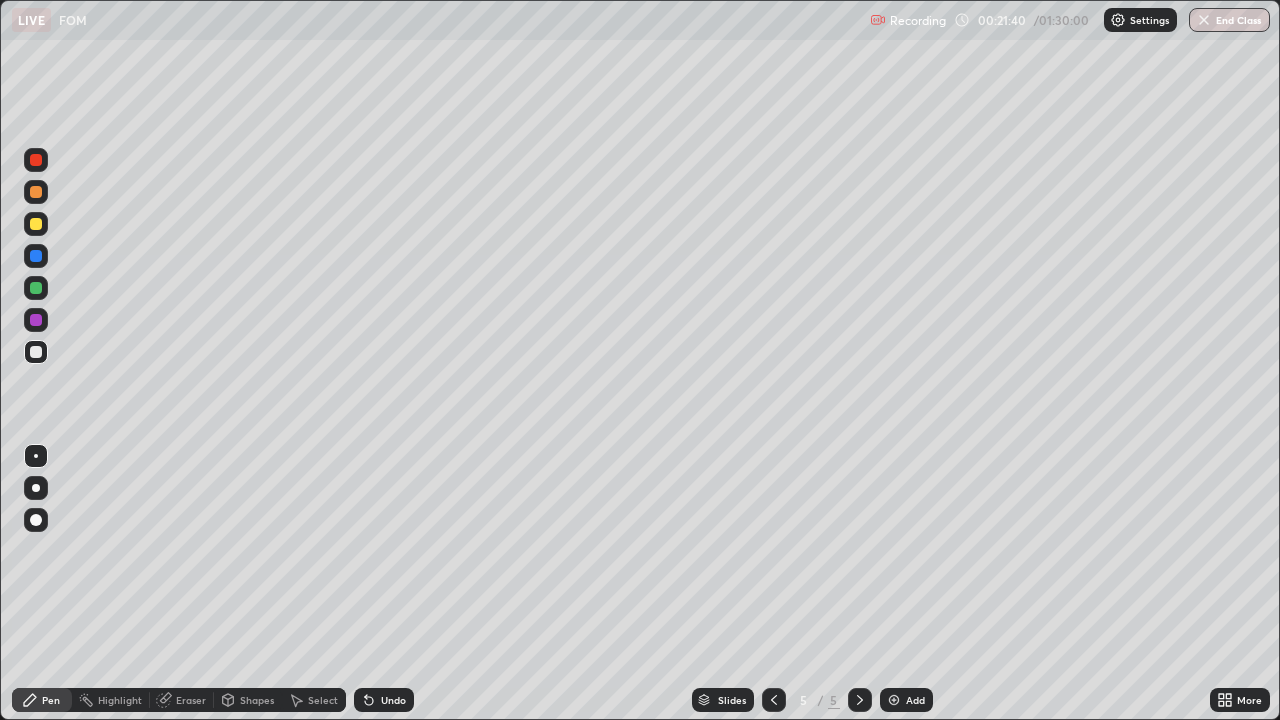 click at bounding box center [36, 224] 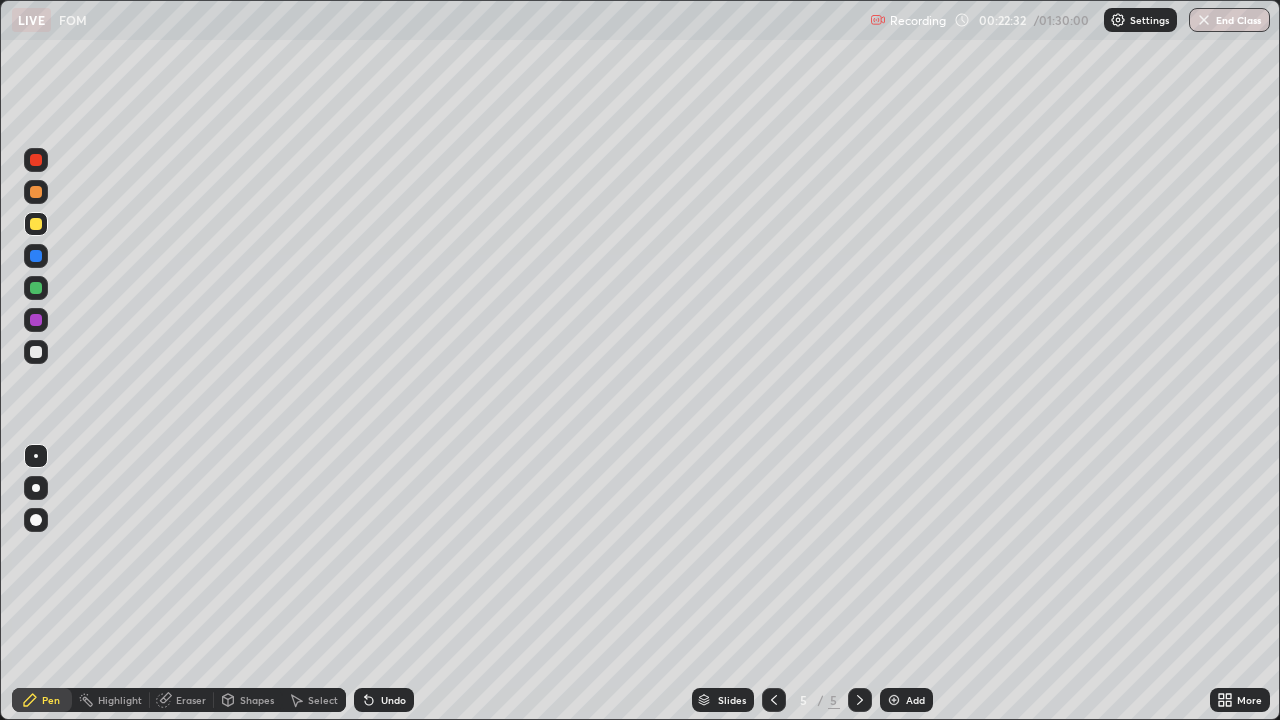 click at bounding box center [36, 256] 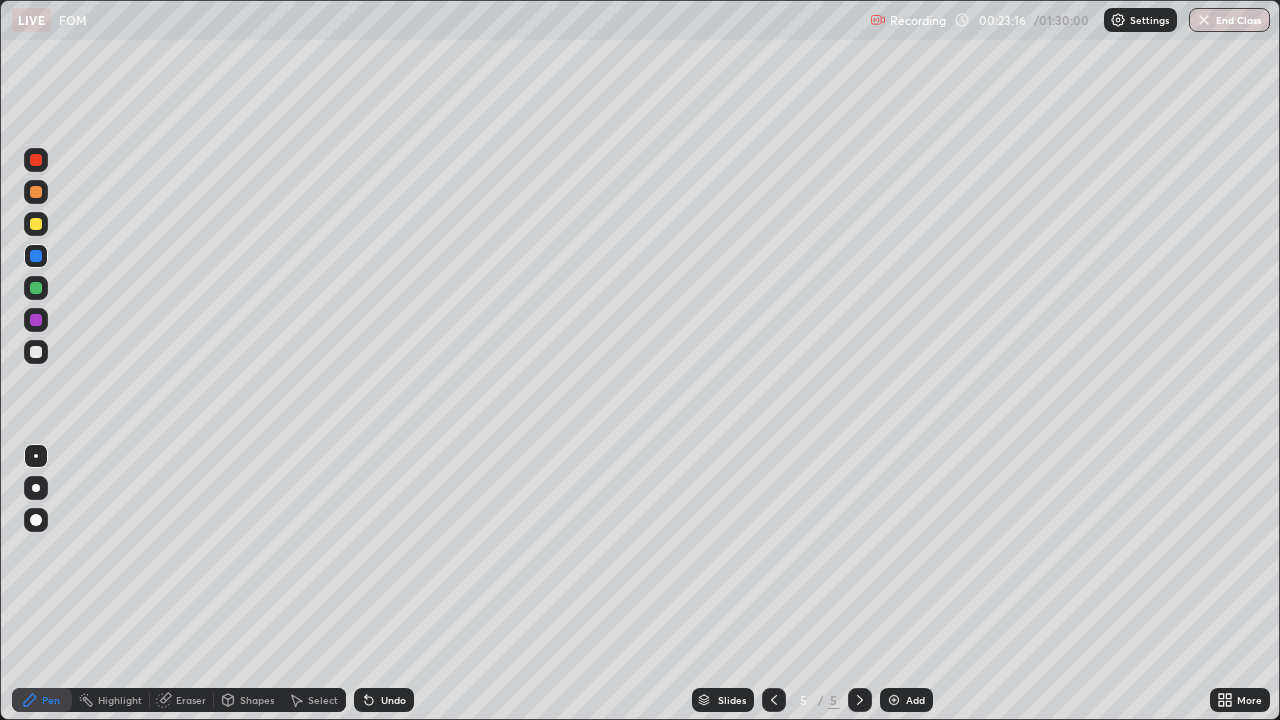click at bounding box center (36, 352) 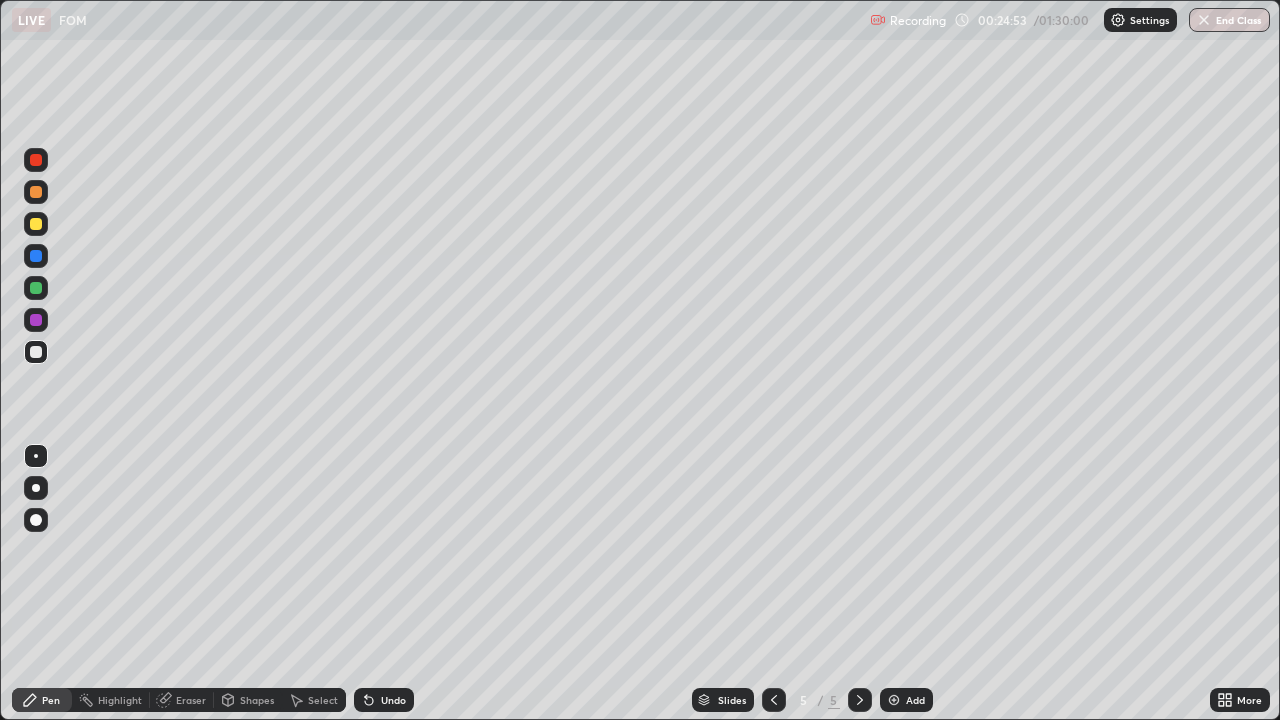 click on "Add" at bounding box center (906, 700) 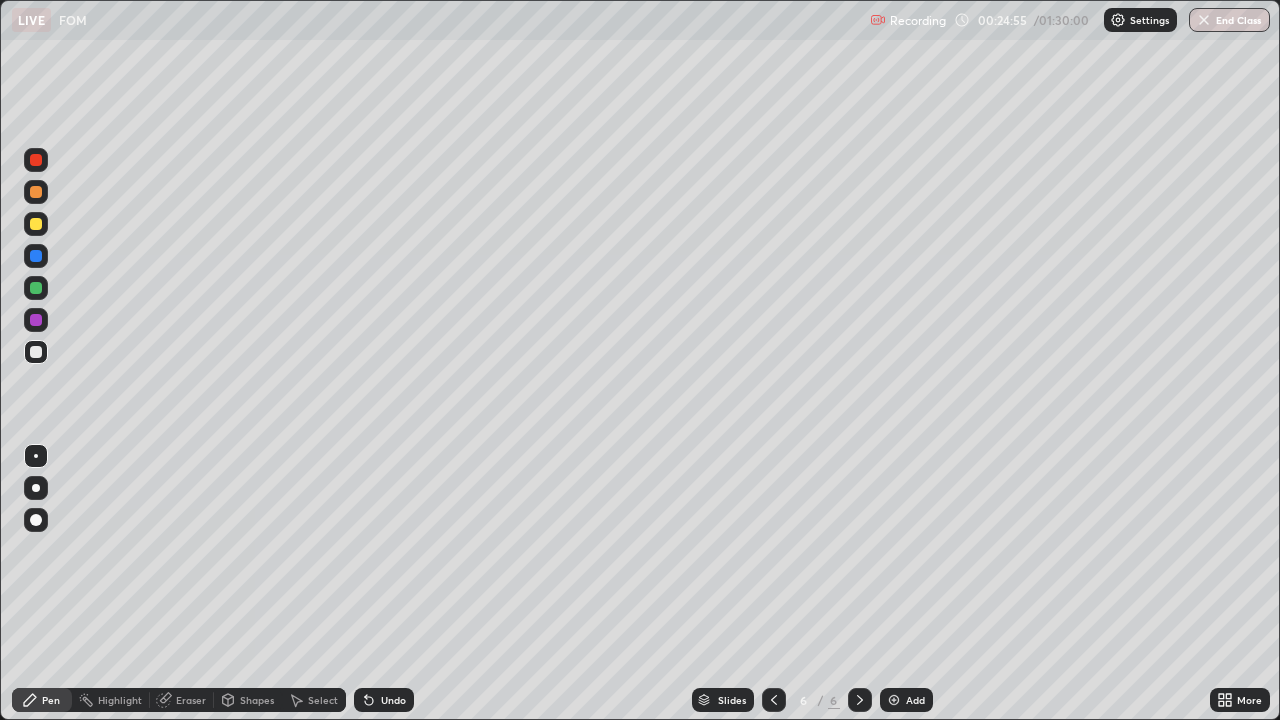click at bounding box center (36, 192) 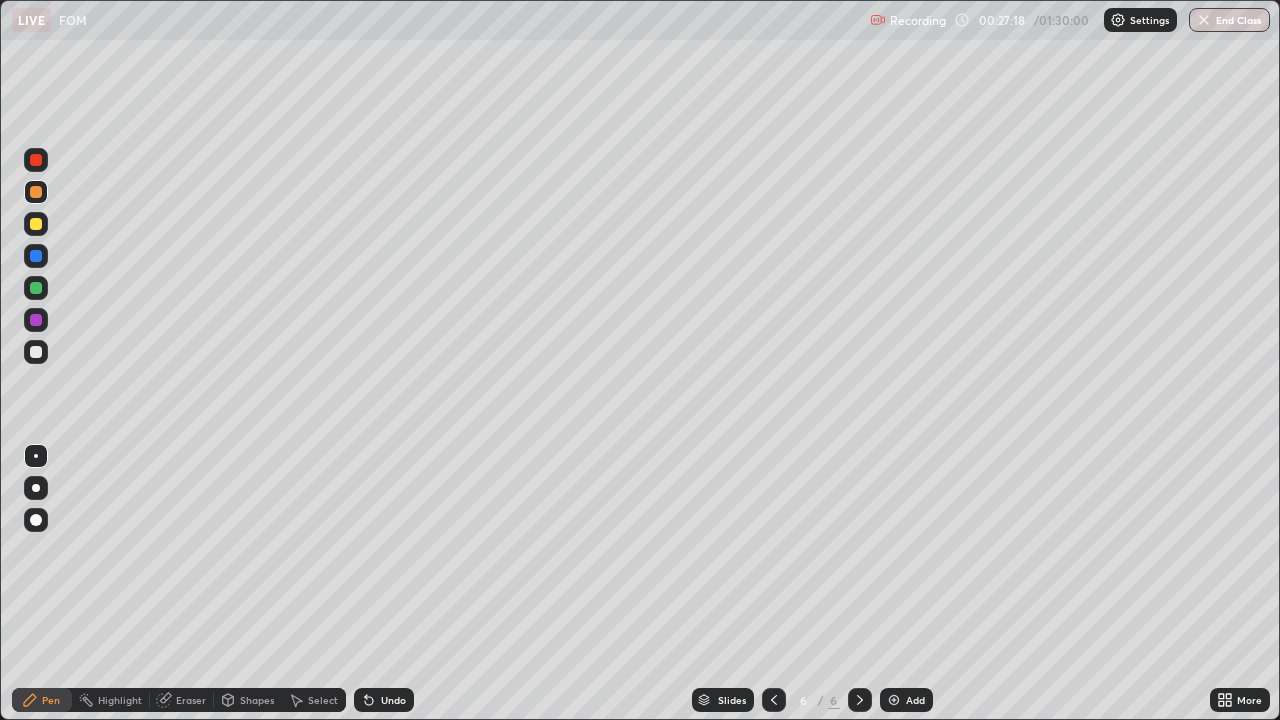 click at bounding box center [36, 320] 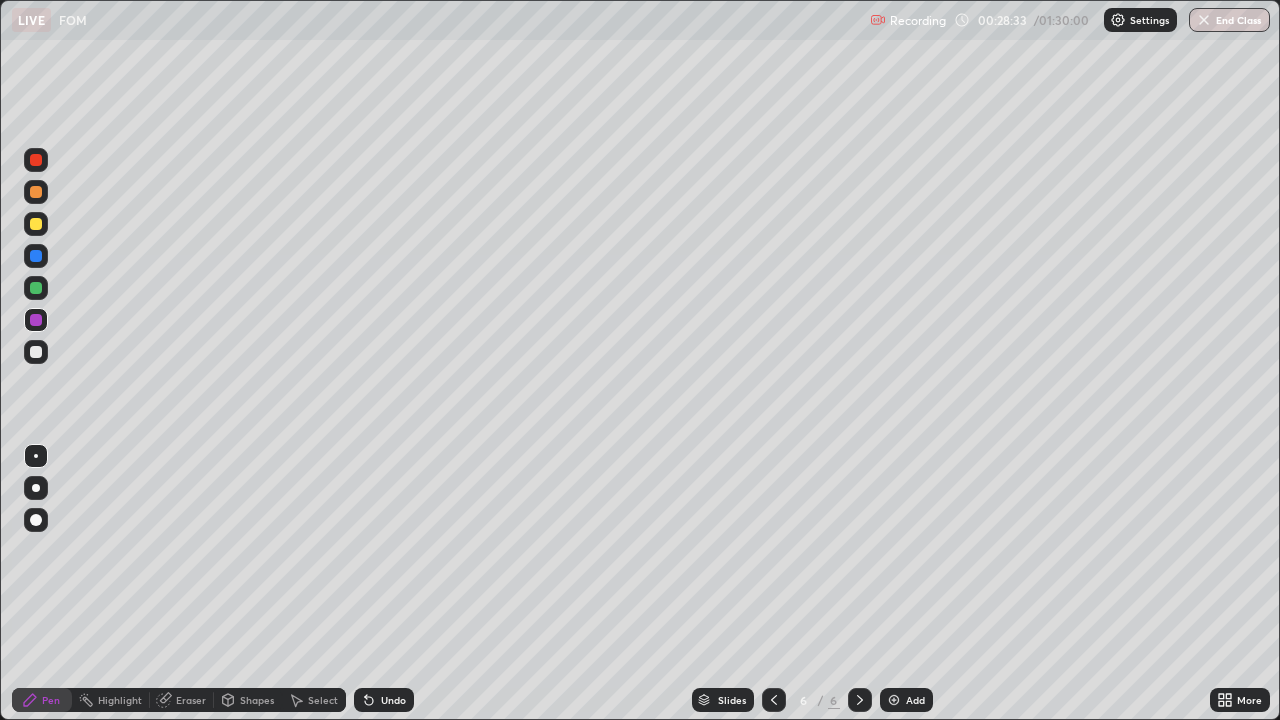 click on "Eraser" at bounding box center [191, 700] 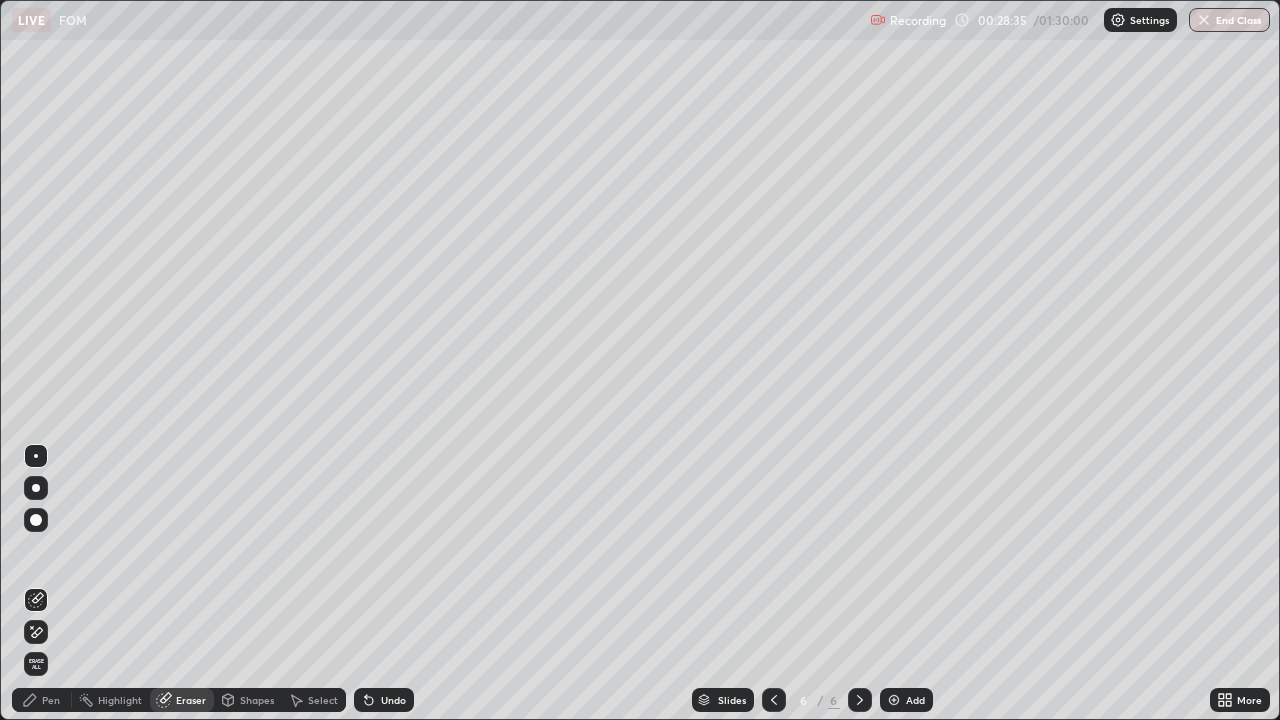 click on "Pen" at bounding box center [42, 700] 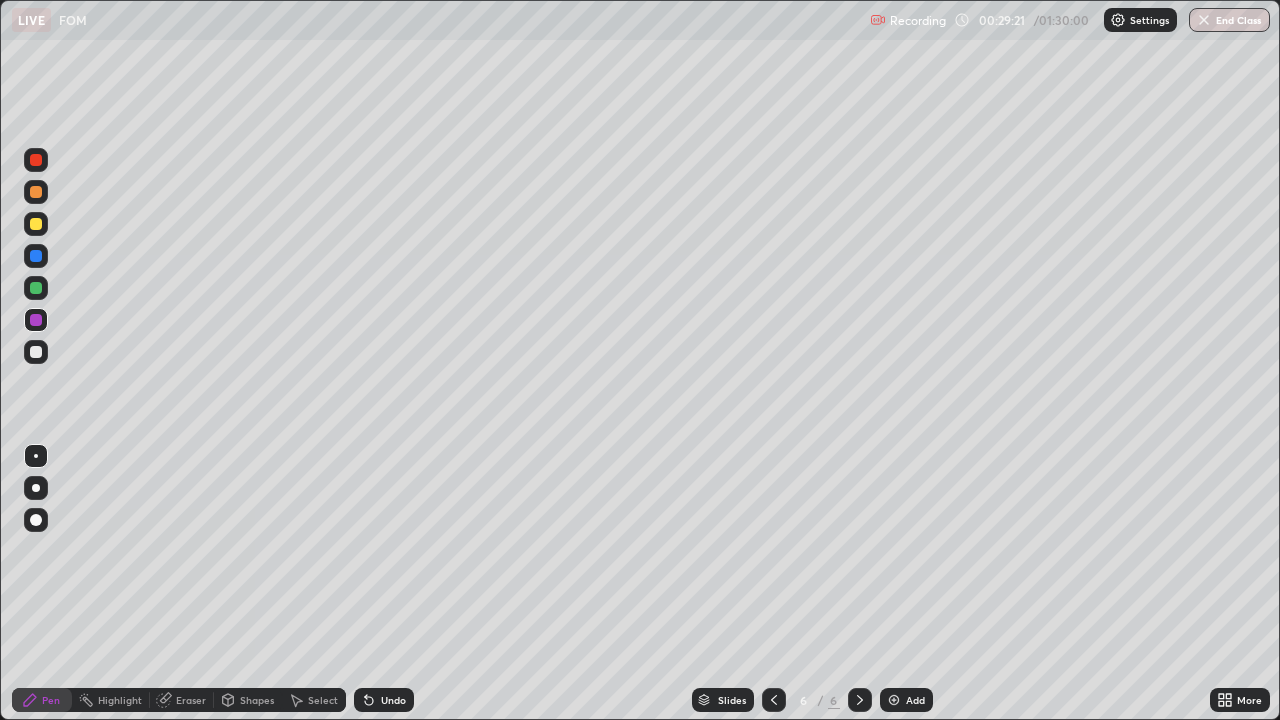 click at bounding box center (894, 700) 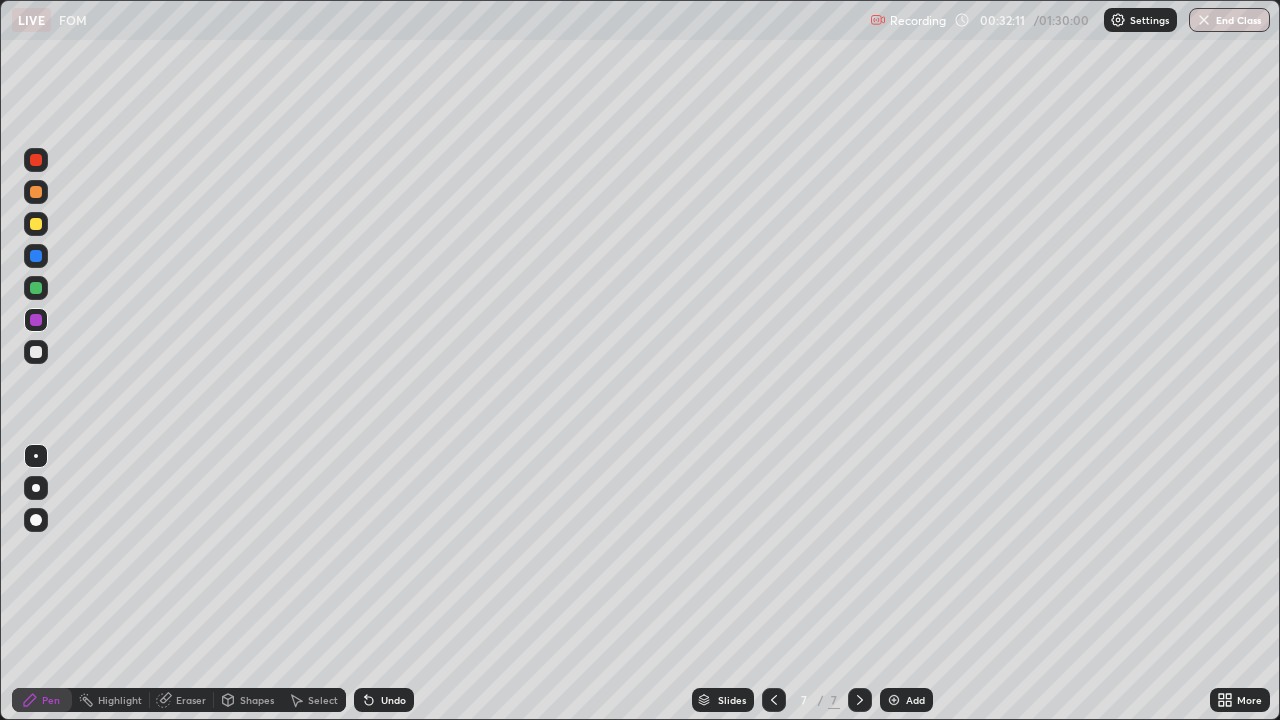 click at bounding box center (36, 256) 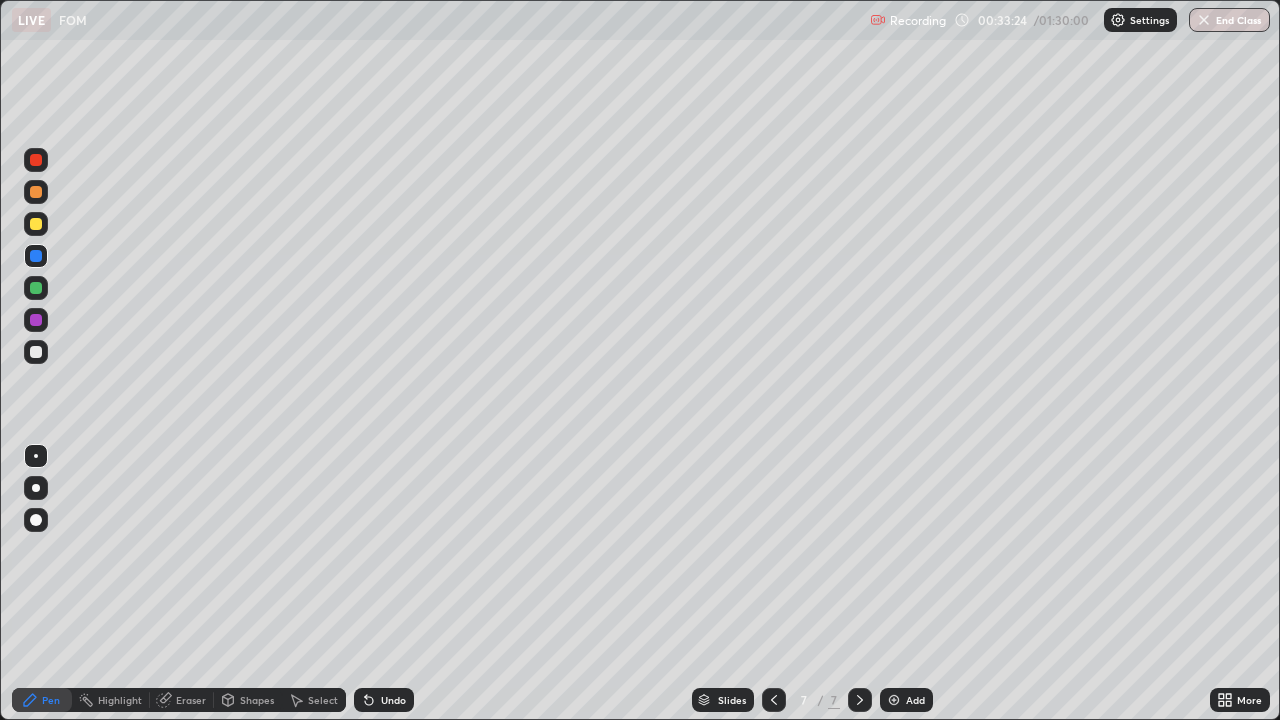 click at bounding box center (860, 700) 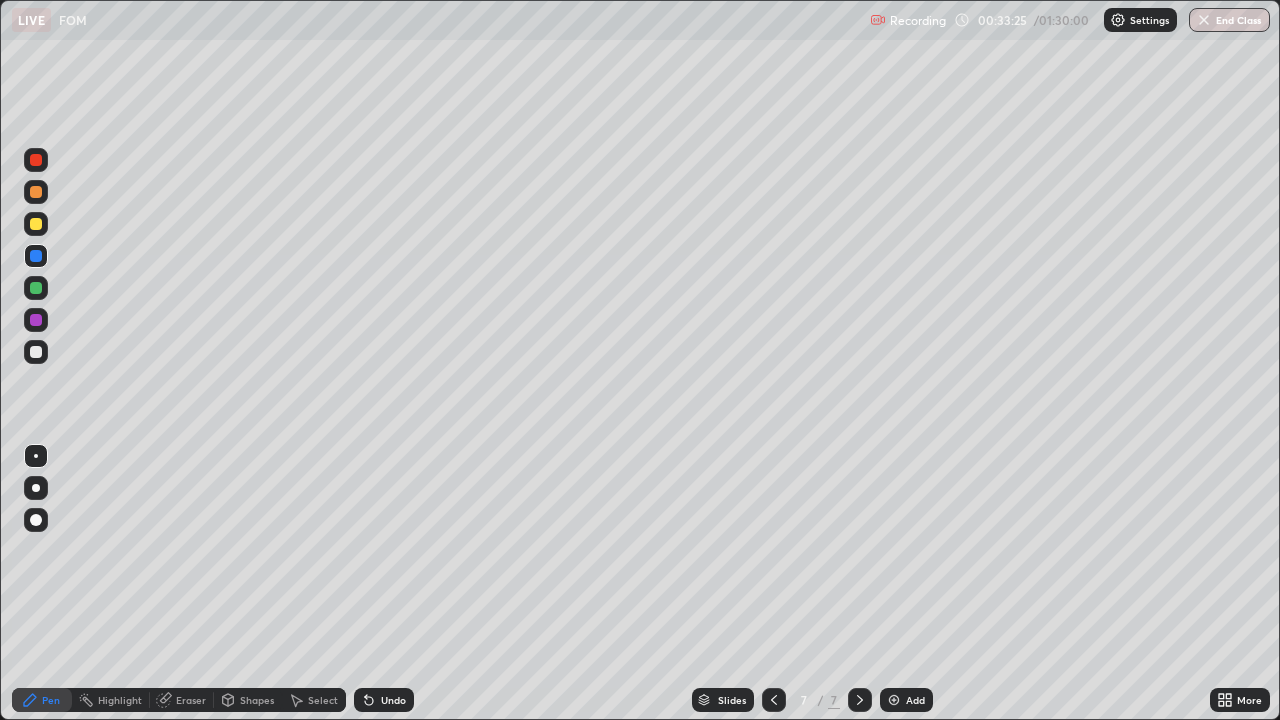 click at bounding box center [894, 700] 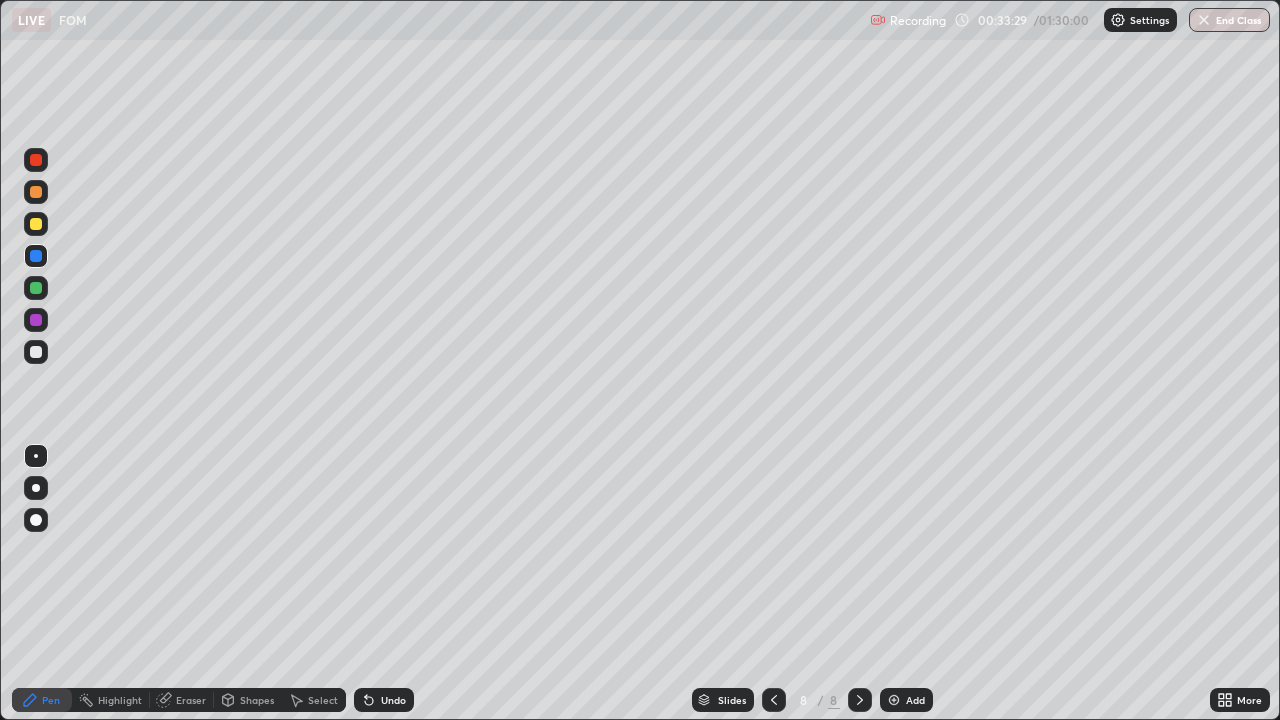 click at bounding box center (36, 192) 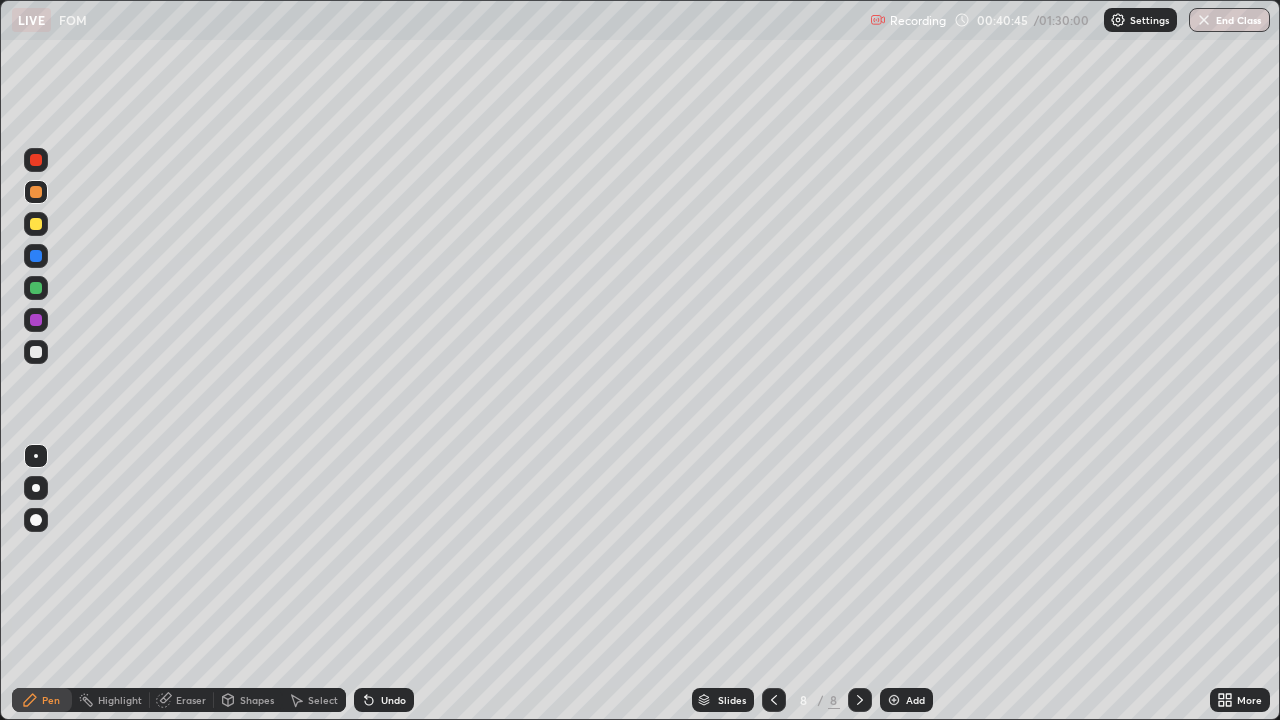 click at bounding box center (36, 320) 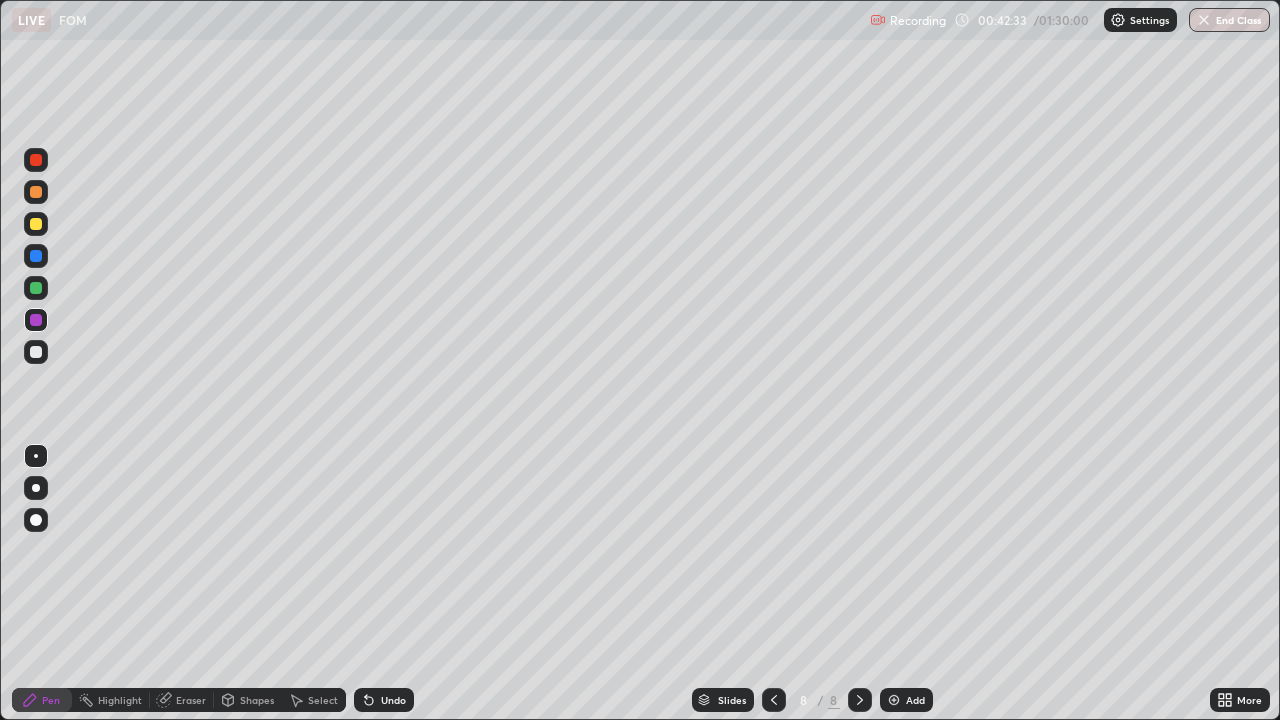 click at bounding box center [894, 700] 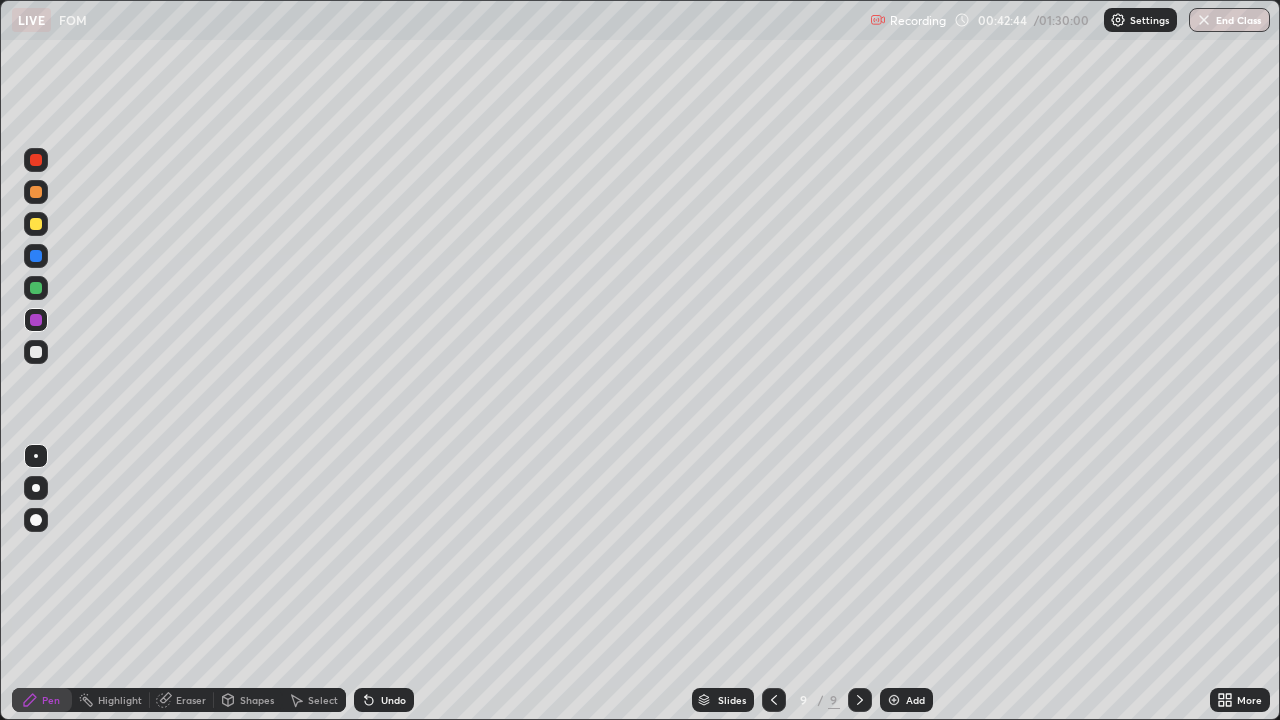 click at bounding box center (36, 192) 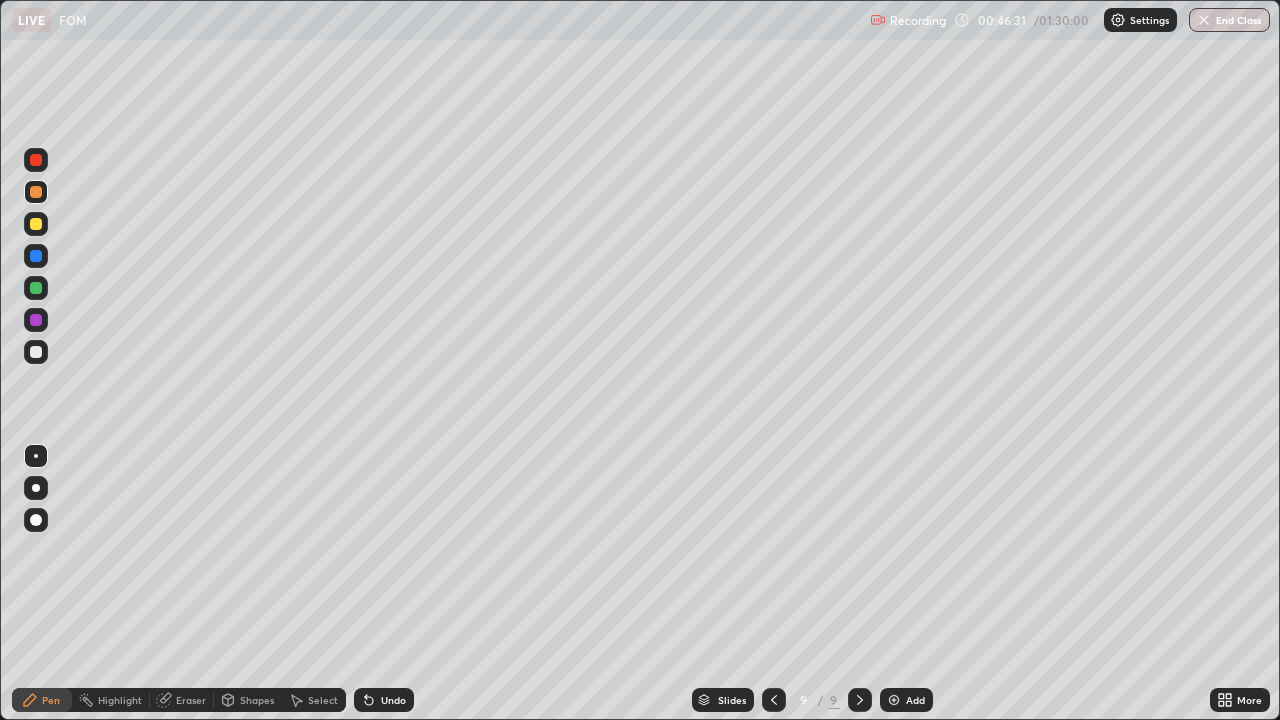 click at bounding box center (36, 224) 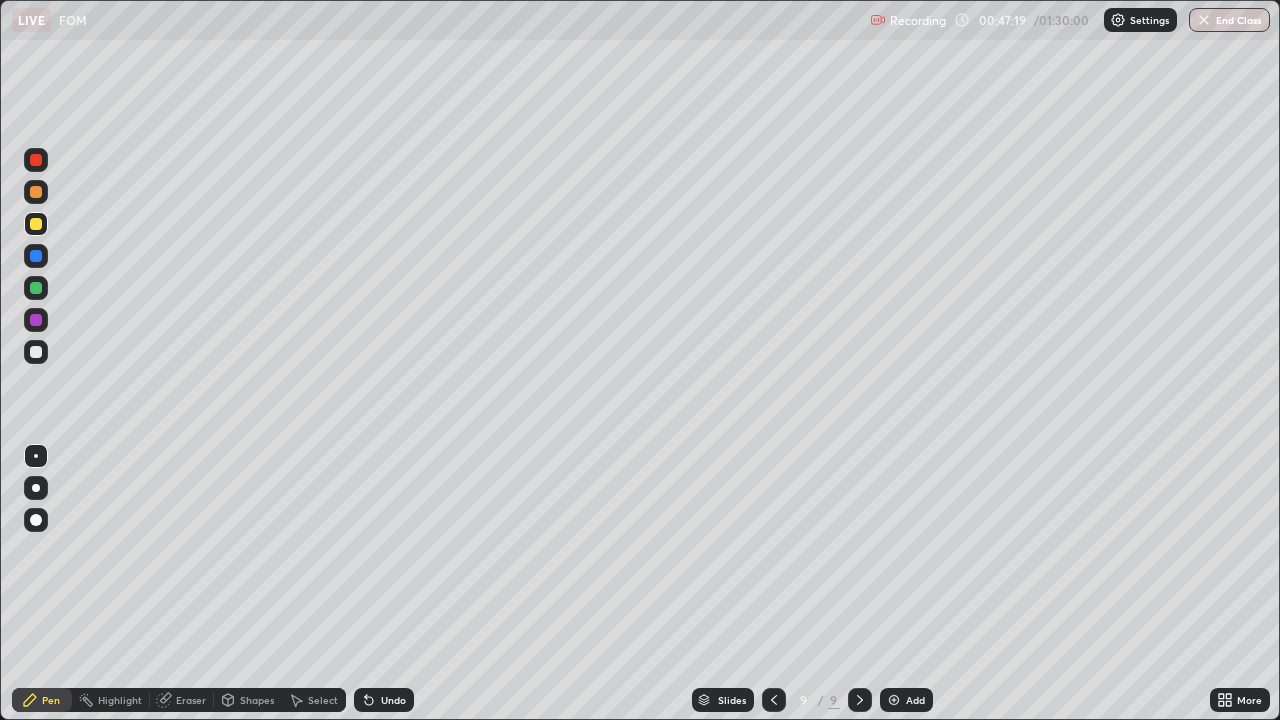click at bounding box center [36, 352] 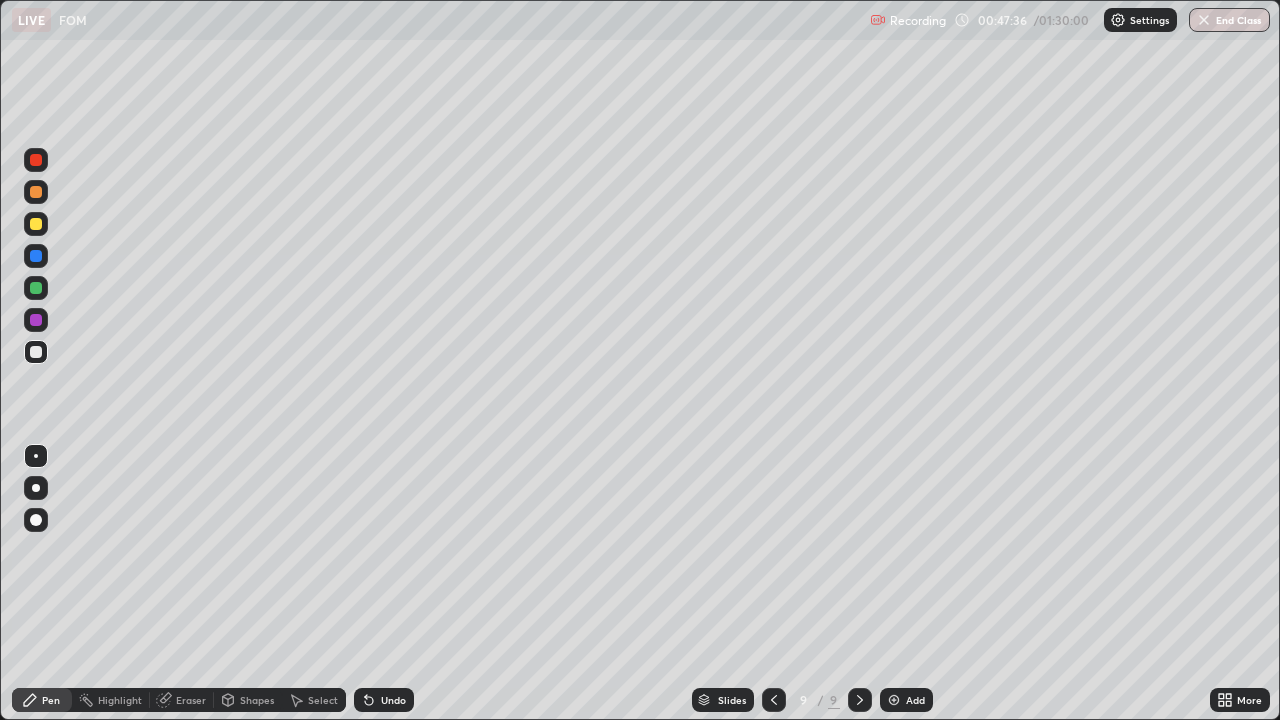 click at bounding box center [36, 224] 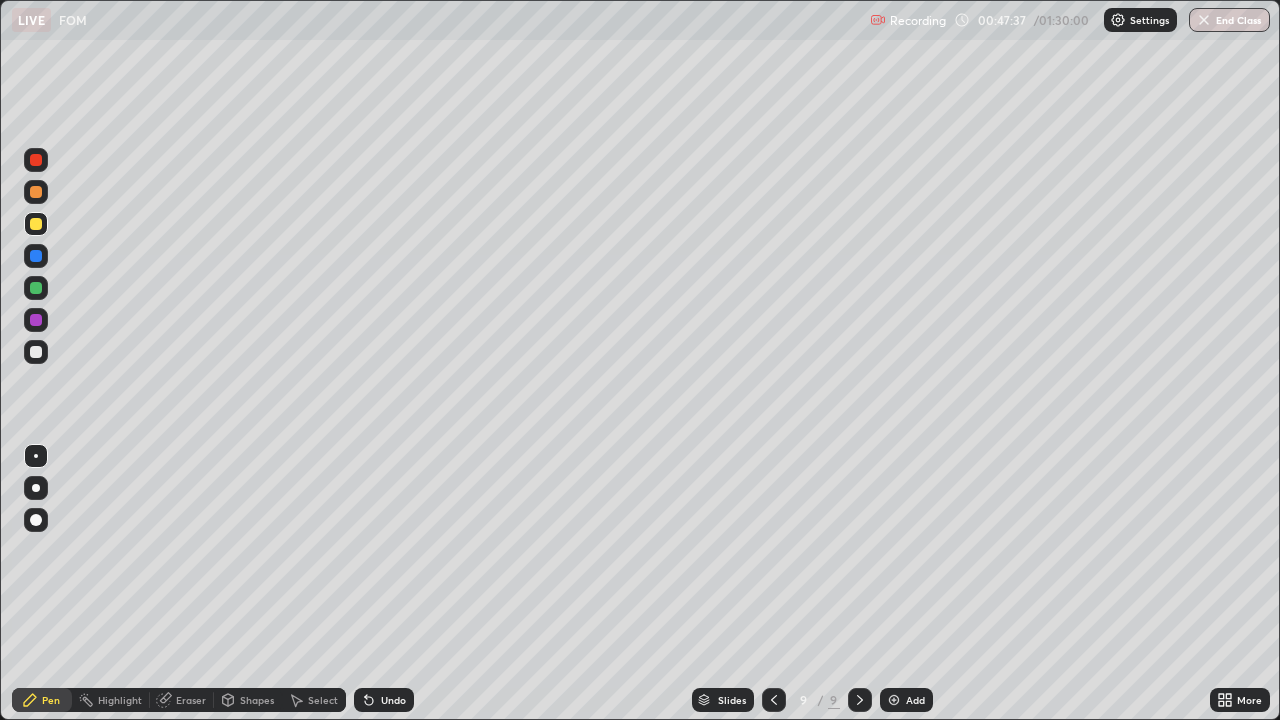 click at bounding box center (36, 192) 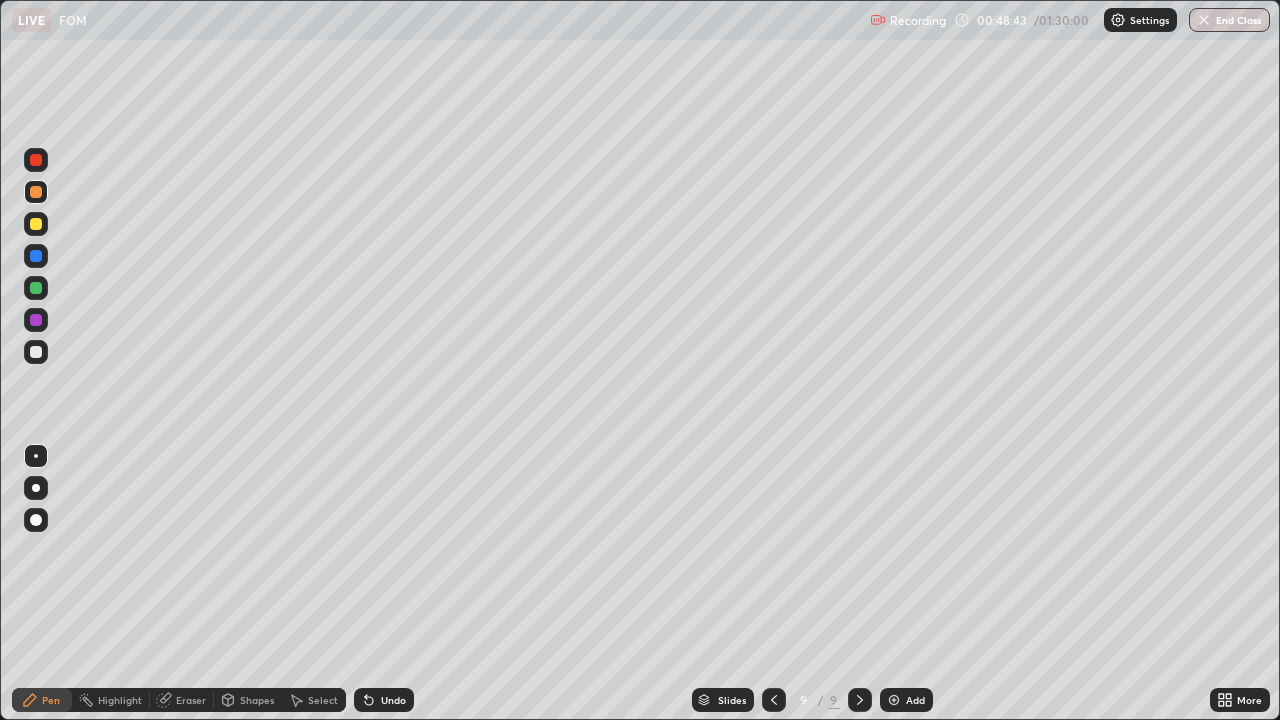 click at bounding box center [860, 700] 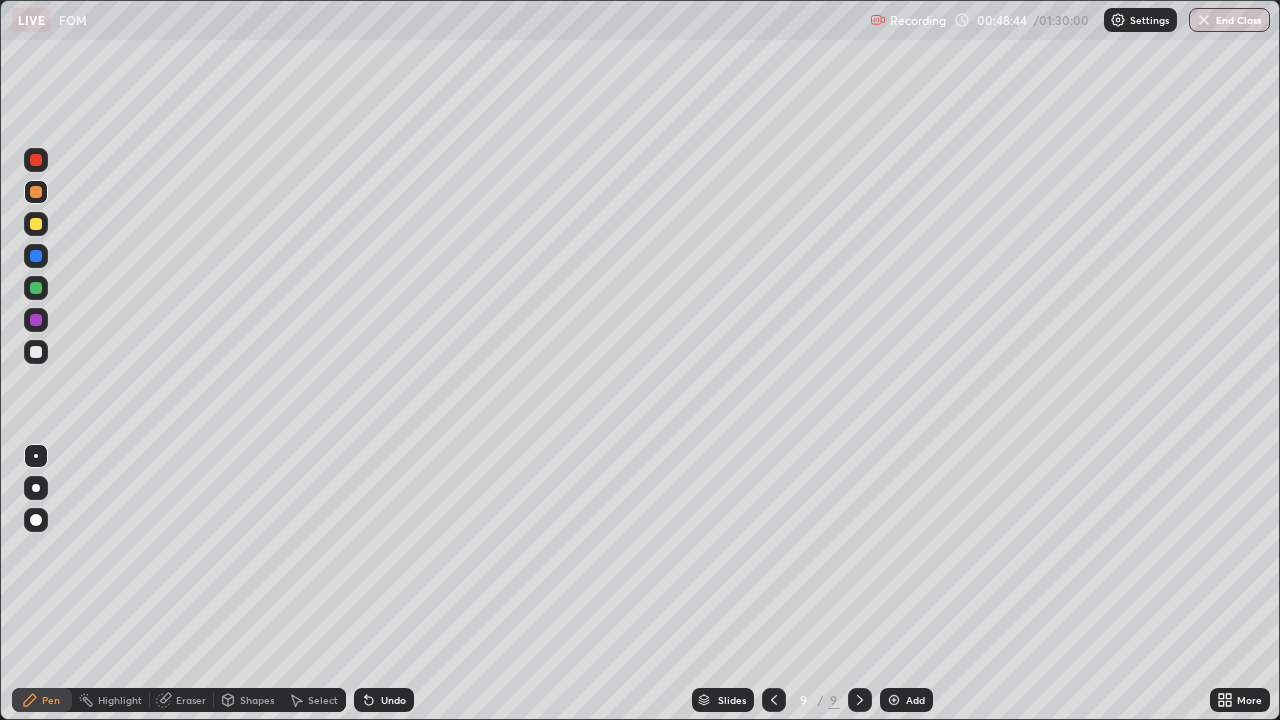 click at bounding box center (894, 700) 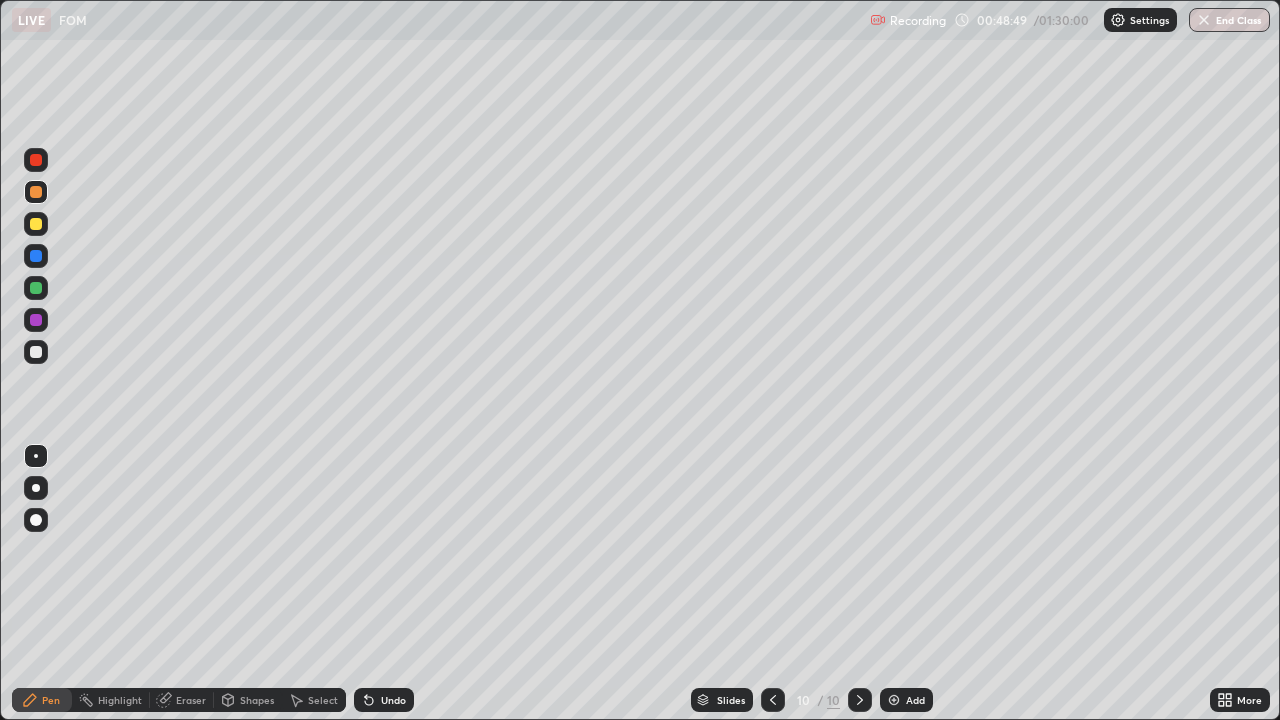 click at bounding box center (36, 224) 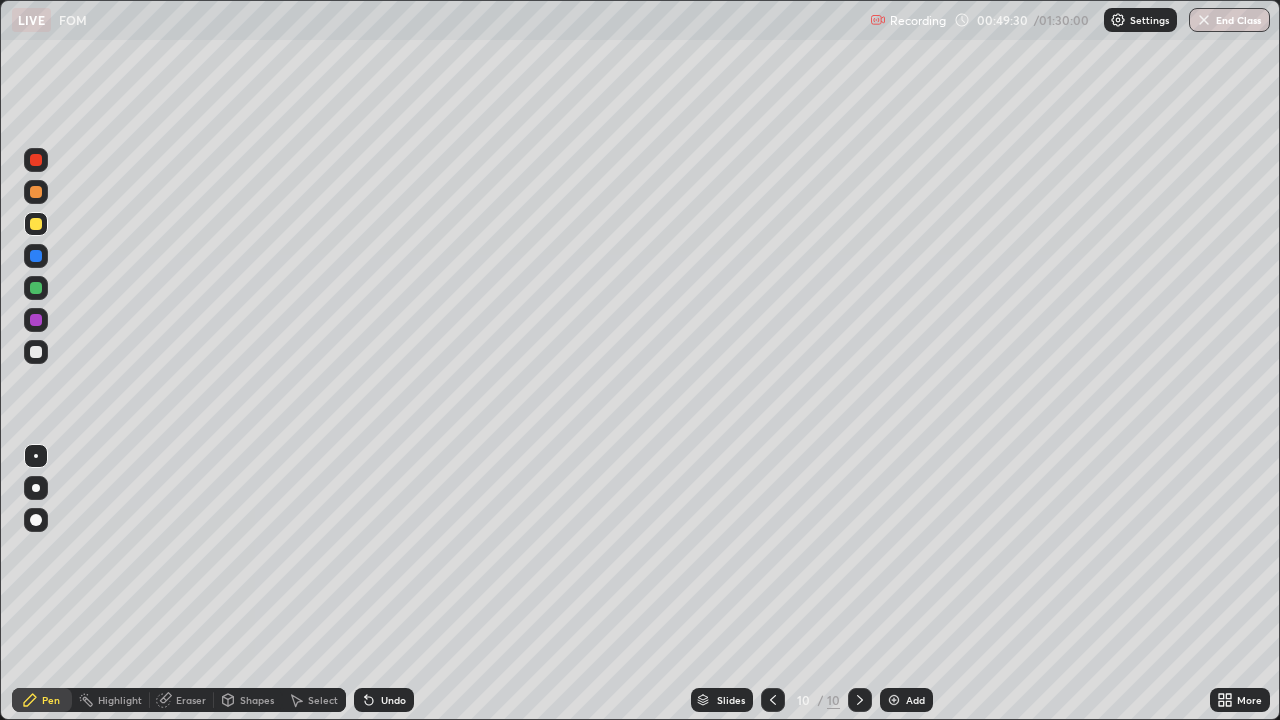 click on "Eraser" at bounding box center (191, 700) 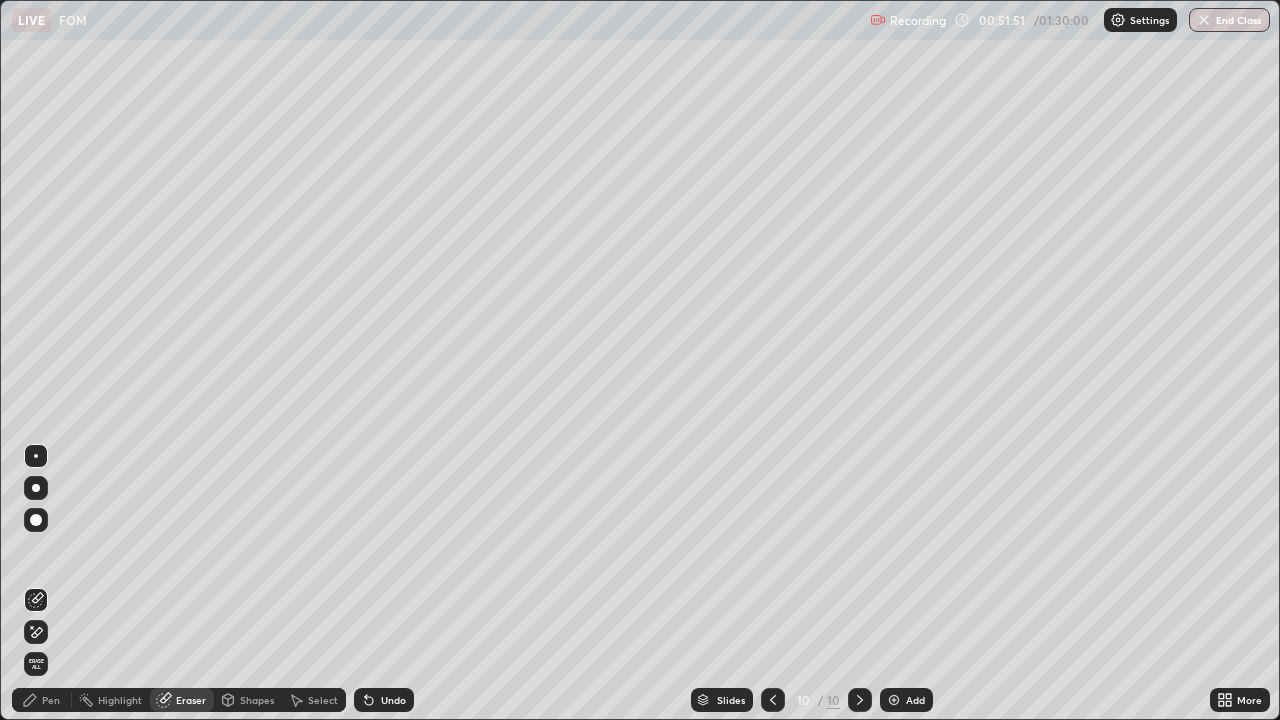 click on "Pen" at bounding box center (51, 700) 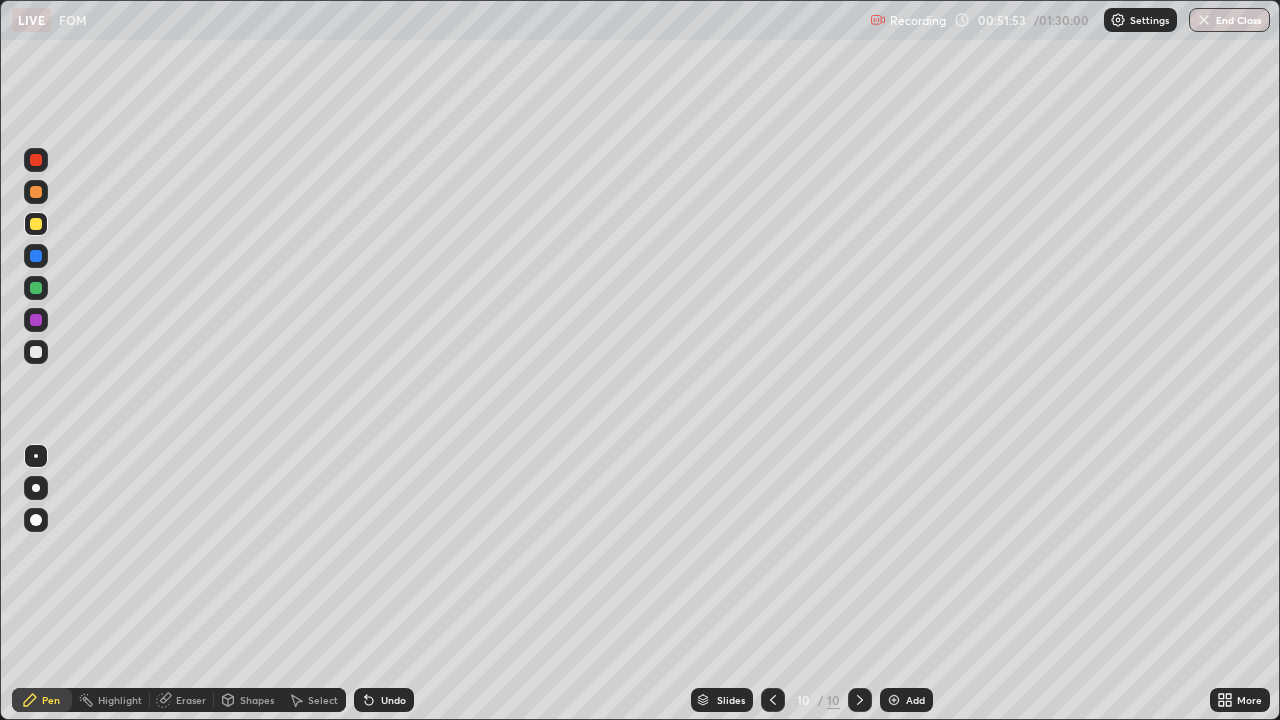 click at bounding box center (36, 192) 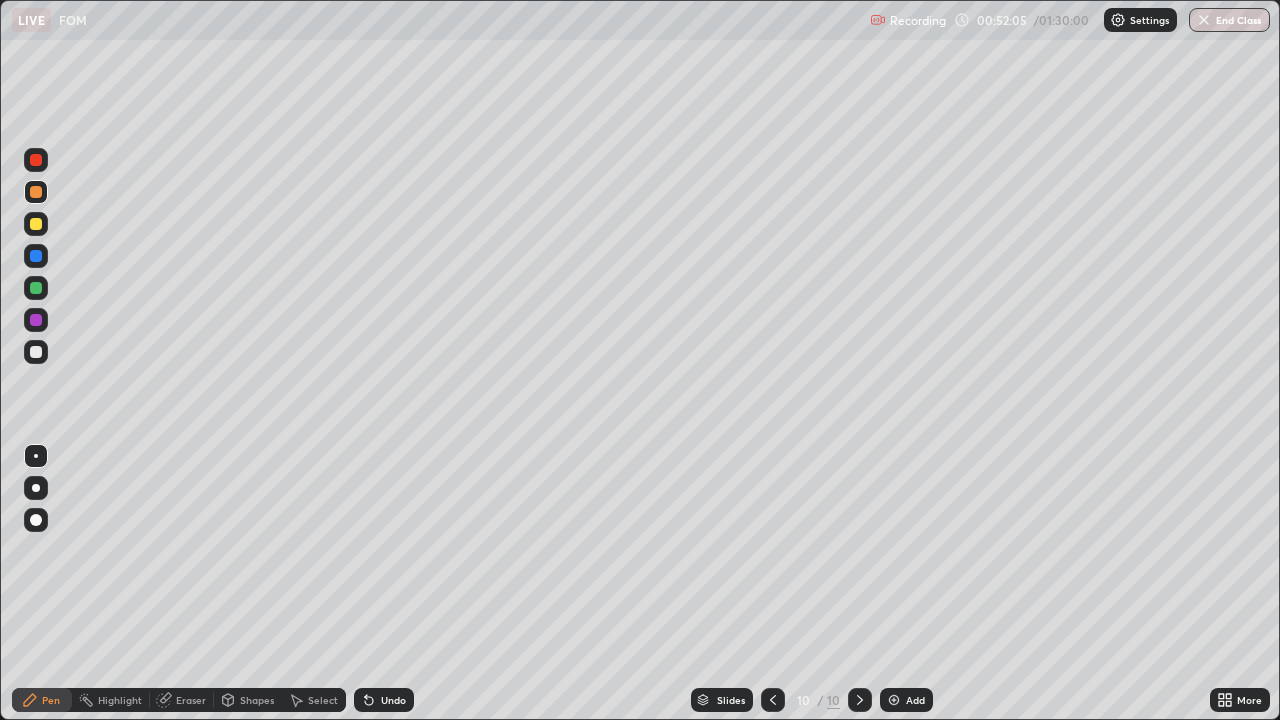 click on "Eraser" at bounding box center (182, 700) 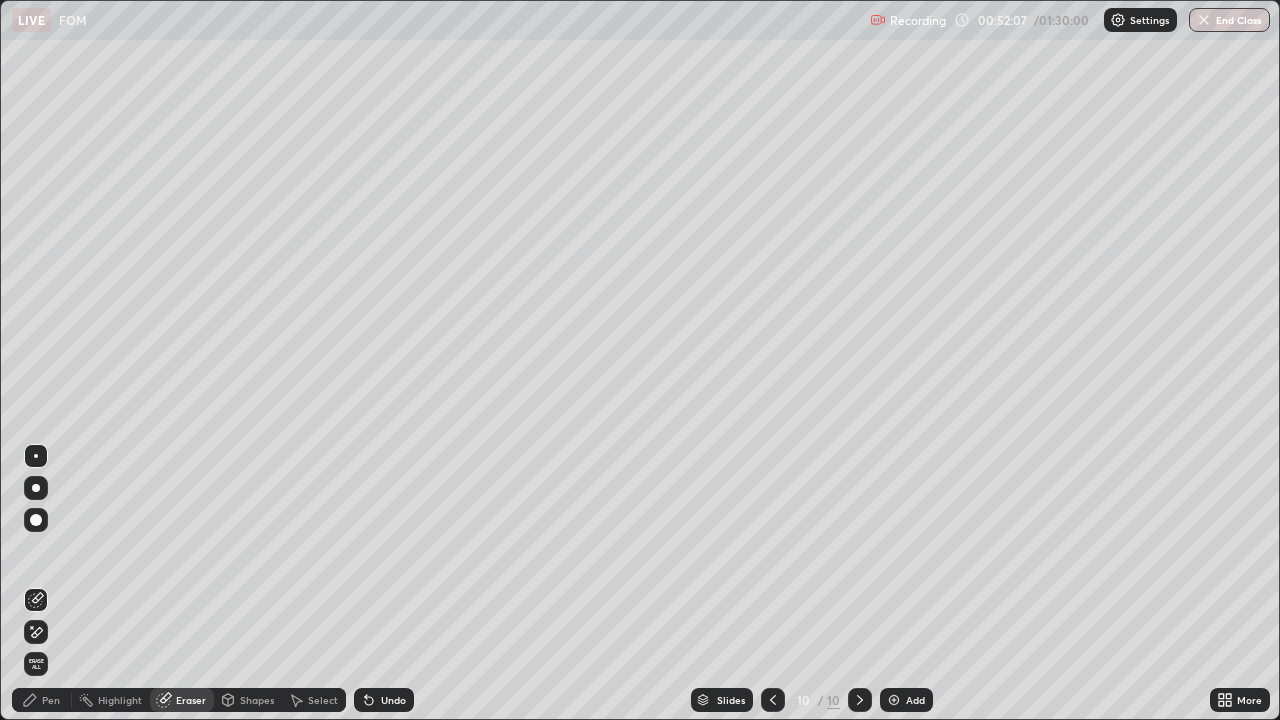 click on "Pen" at bounding box center [51, 700] 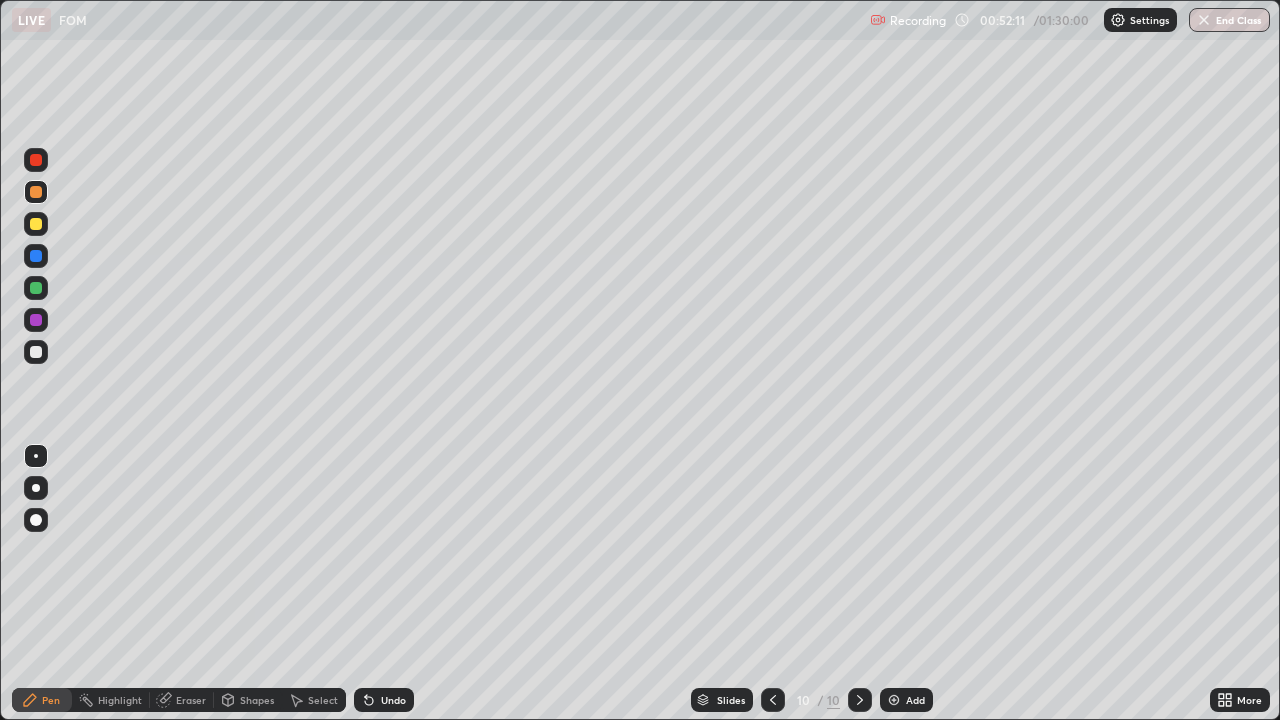 click at bounding box center (36, 224) 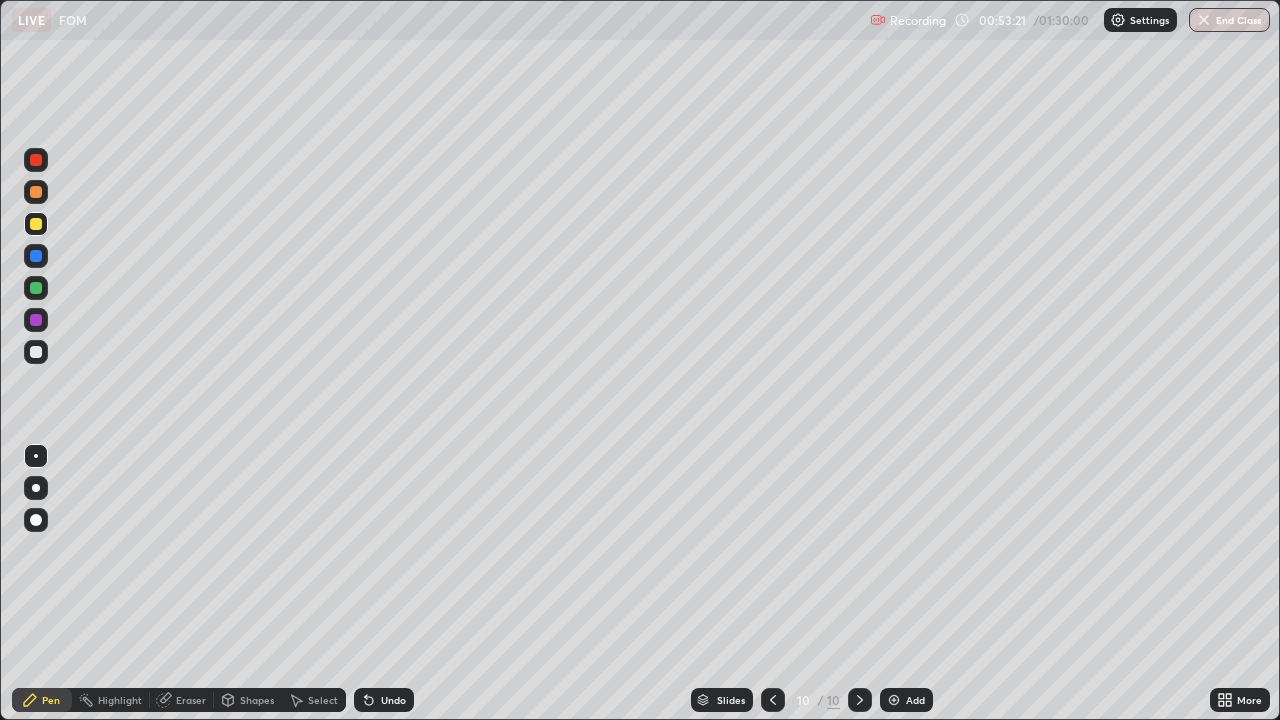click 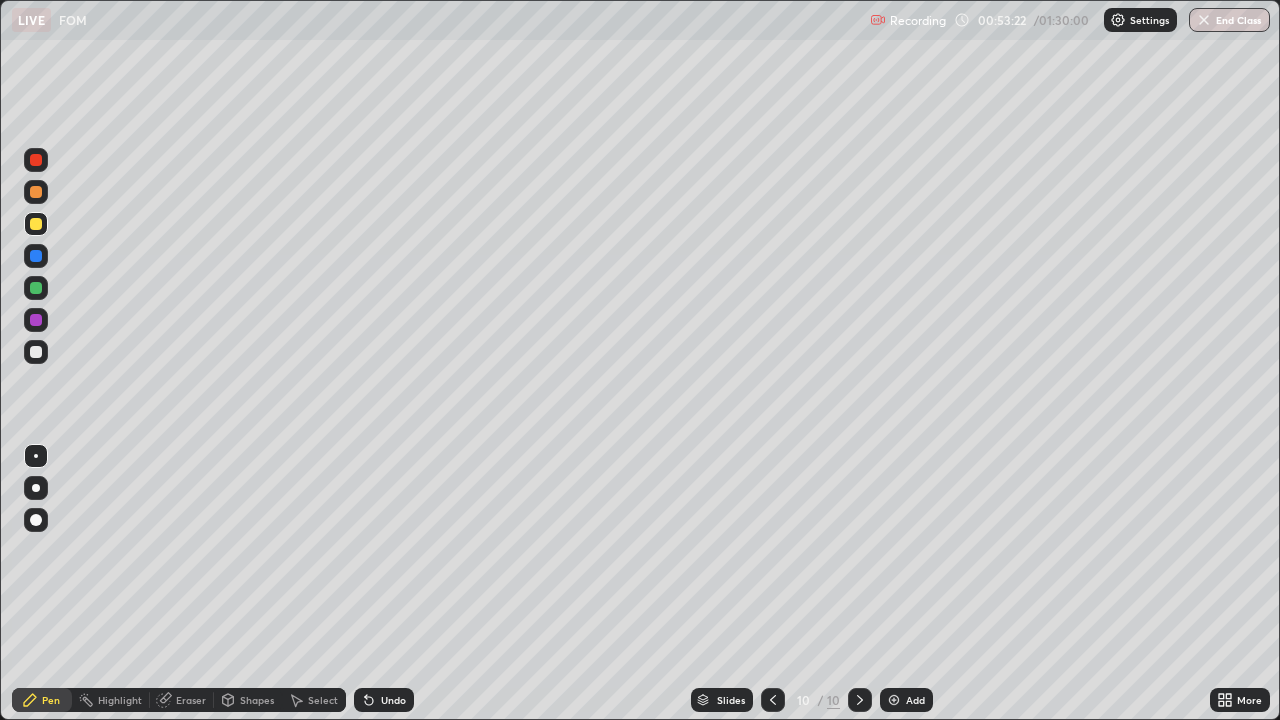 click at bounding box center (894, 700) 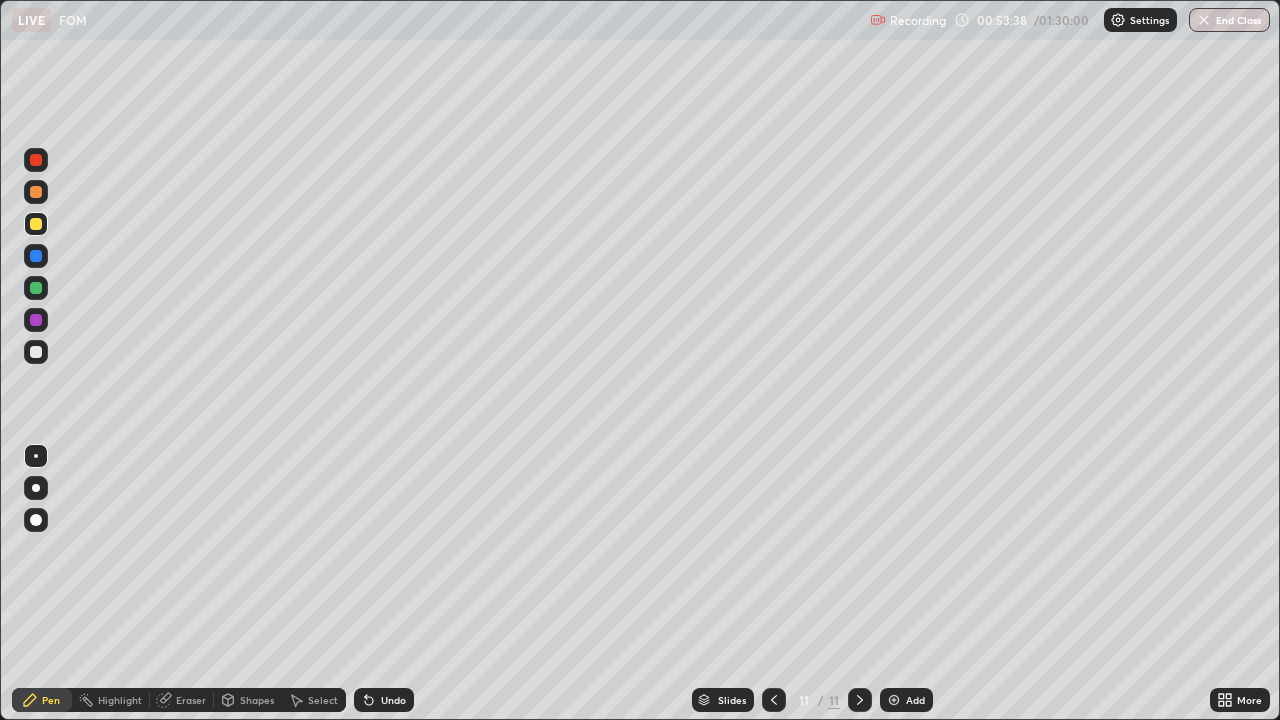 click at bounding box center (36, 192) 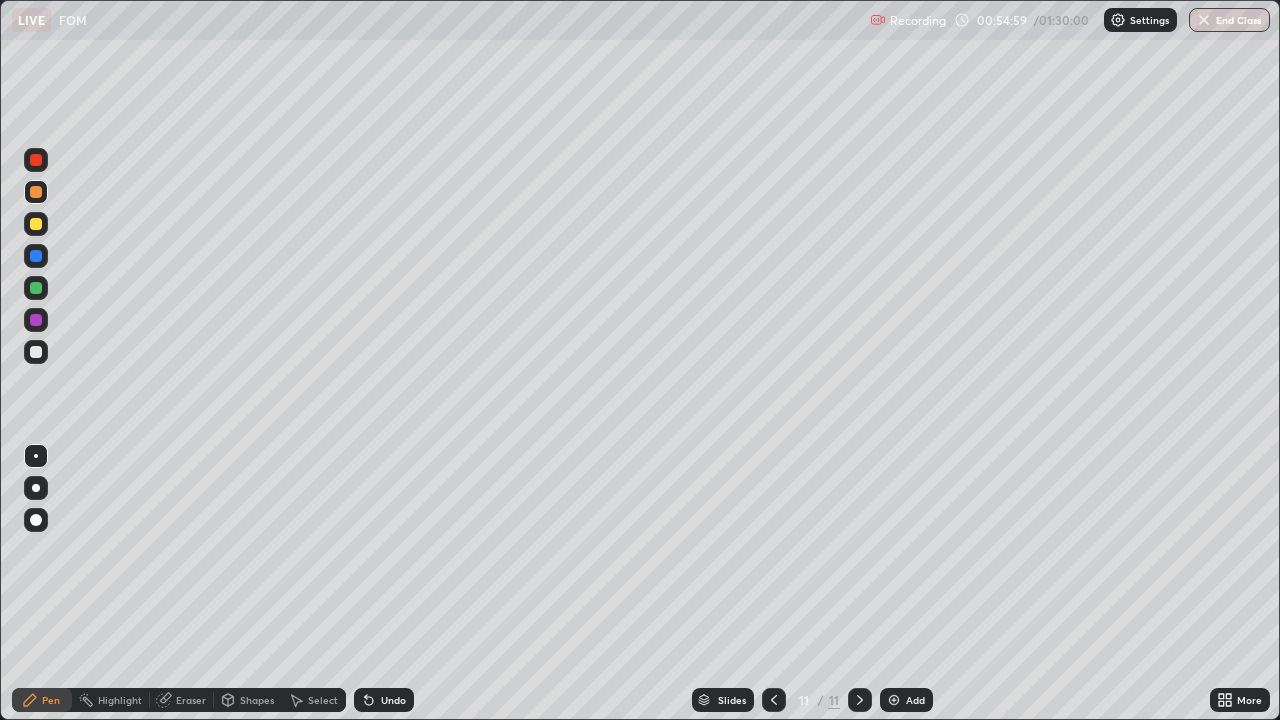 click at bounding box center [36, 288] 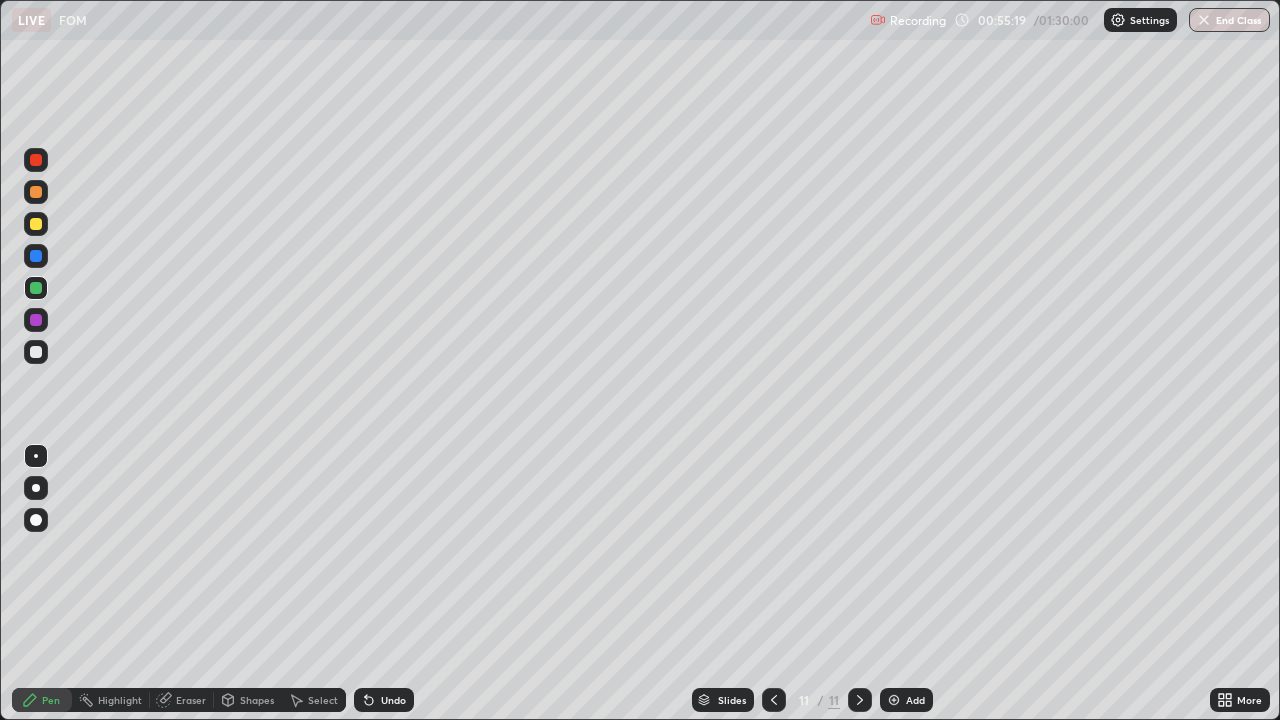 click at bounding box center (36, 352) 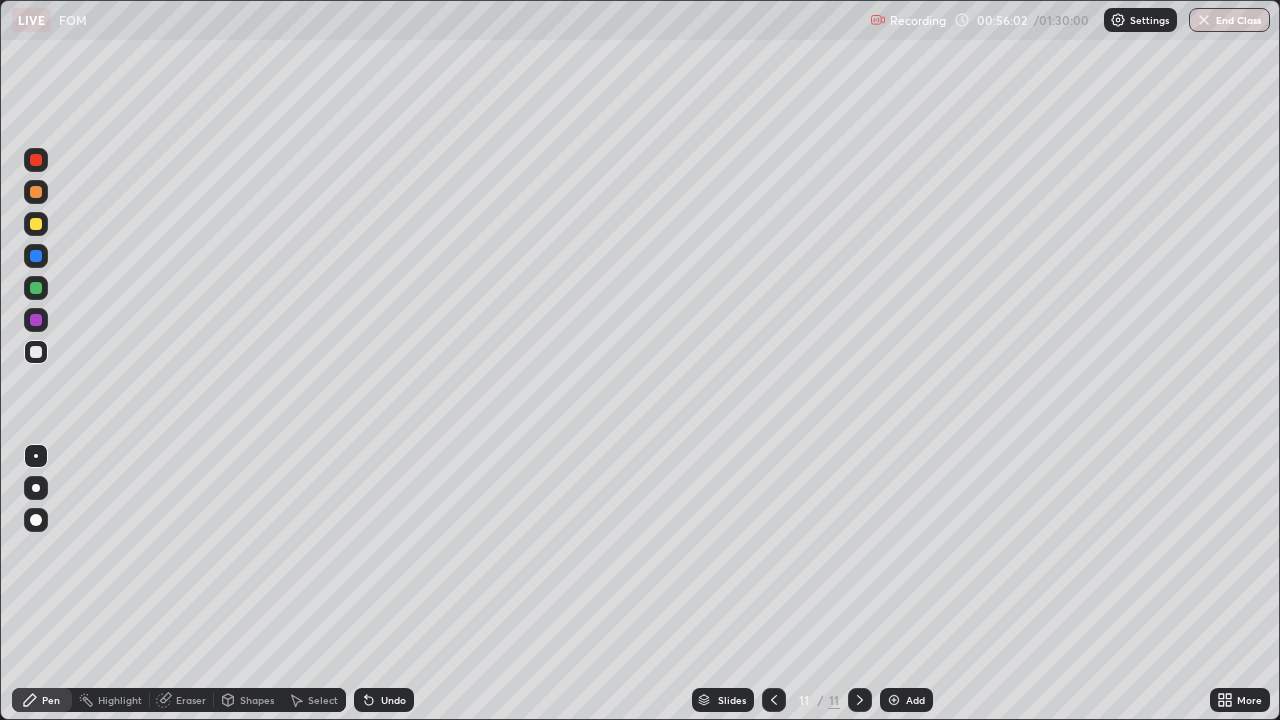 click at bounding box center (894, 700) 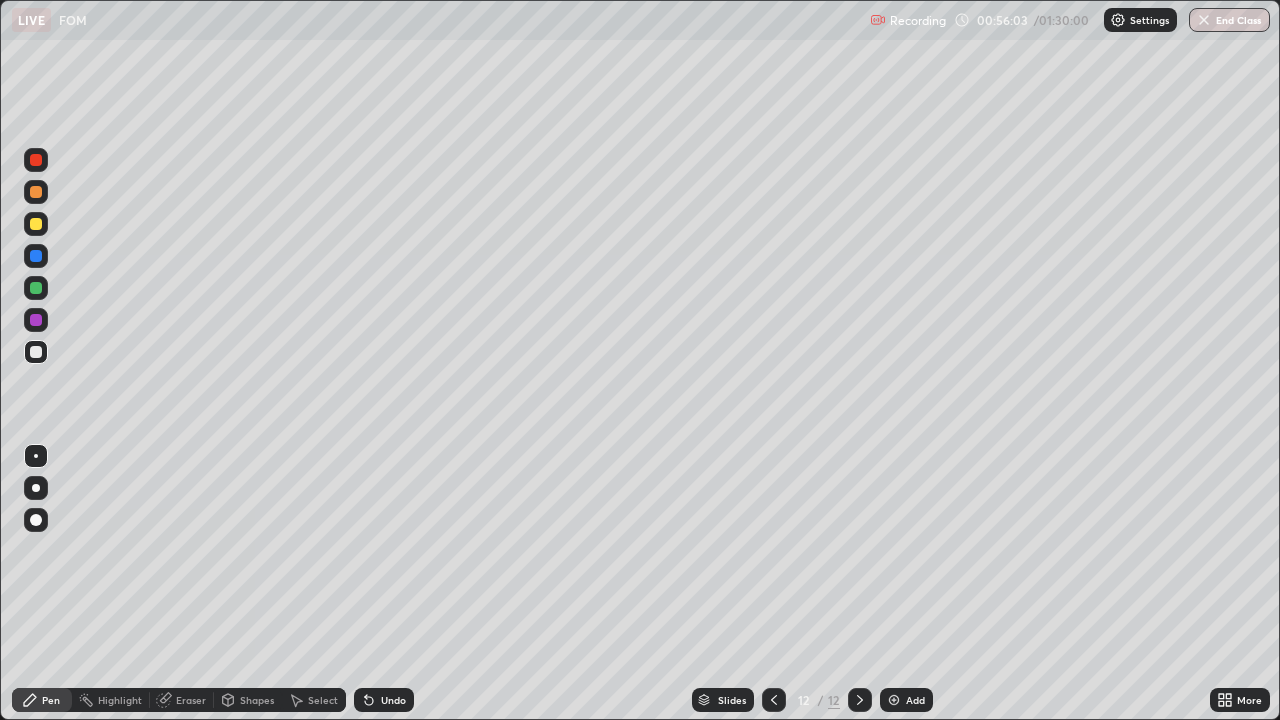 click at bounding box center (36, 192) 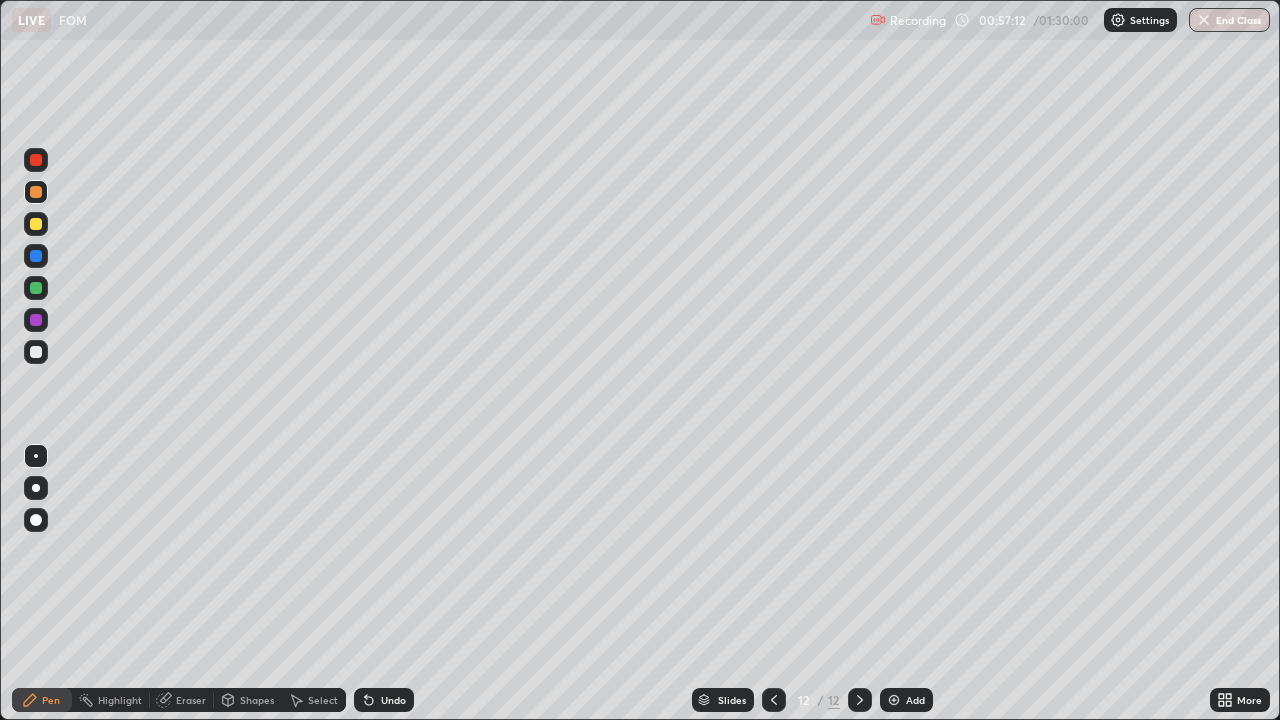 click at bounding box center [36, 224] 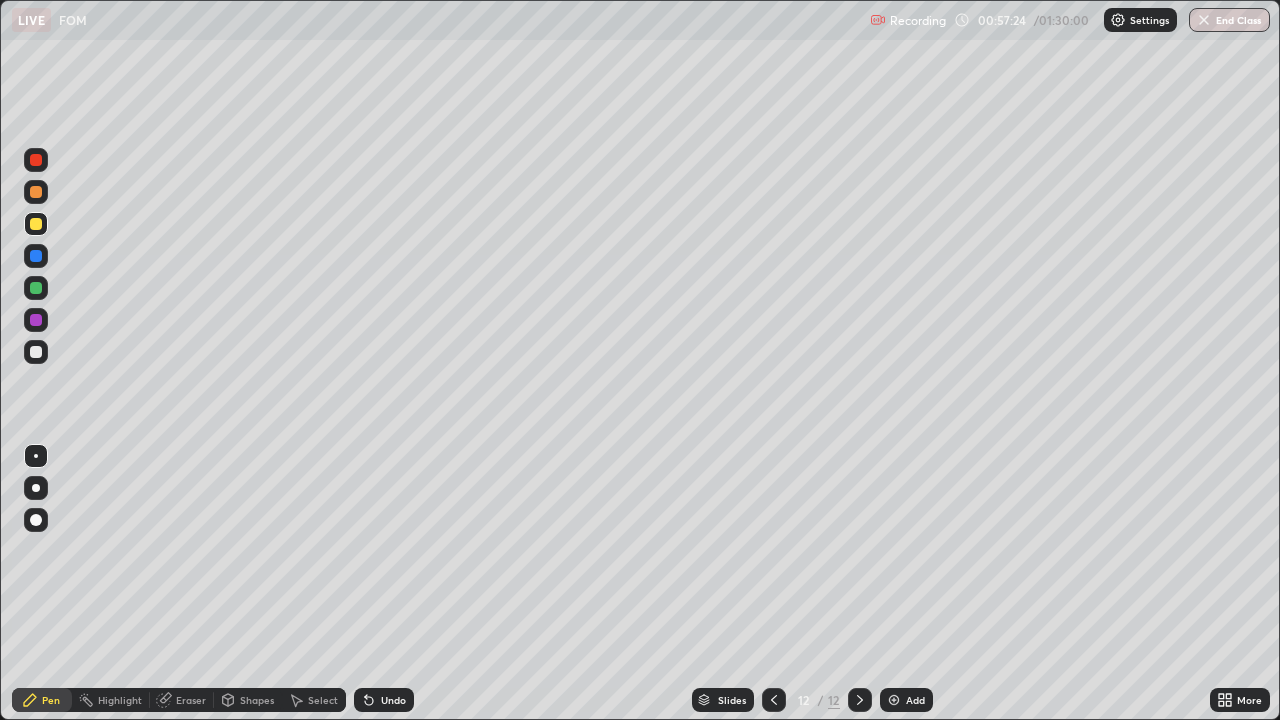 click at bounding box center (36, 352) 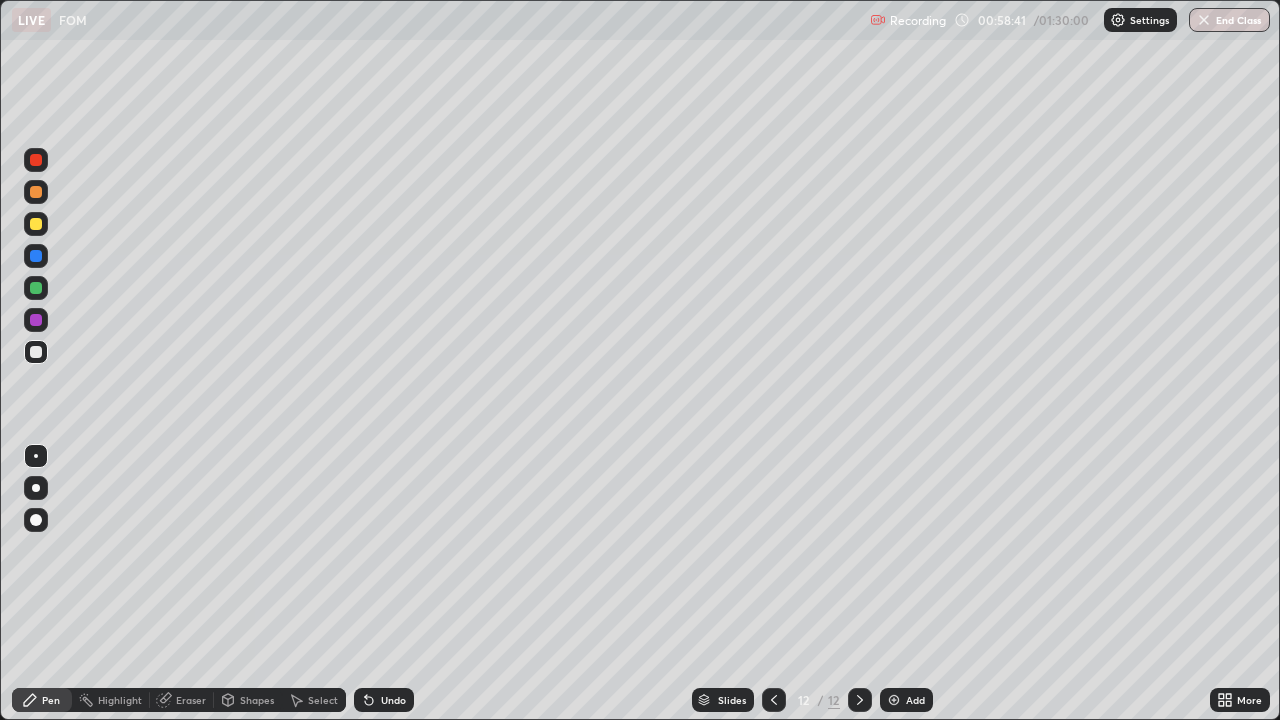 click at bounding box center [860, 700] 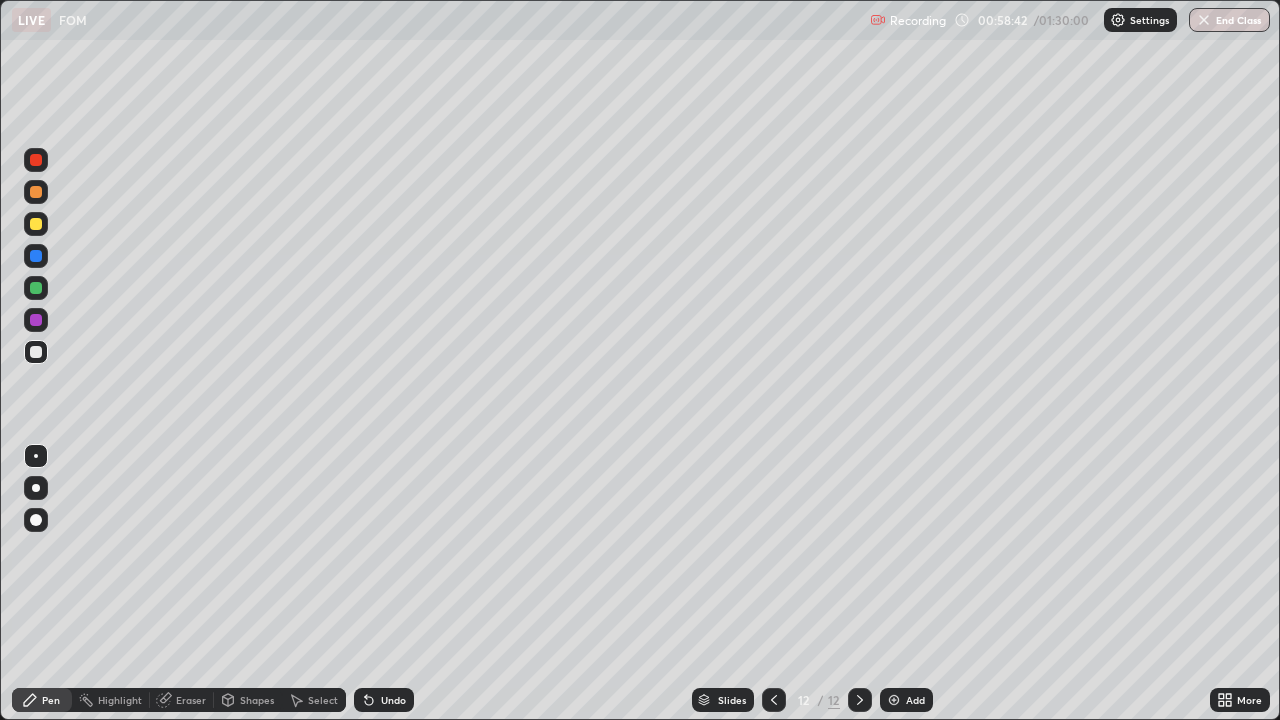 click at bounding box center (894, 700) 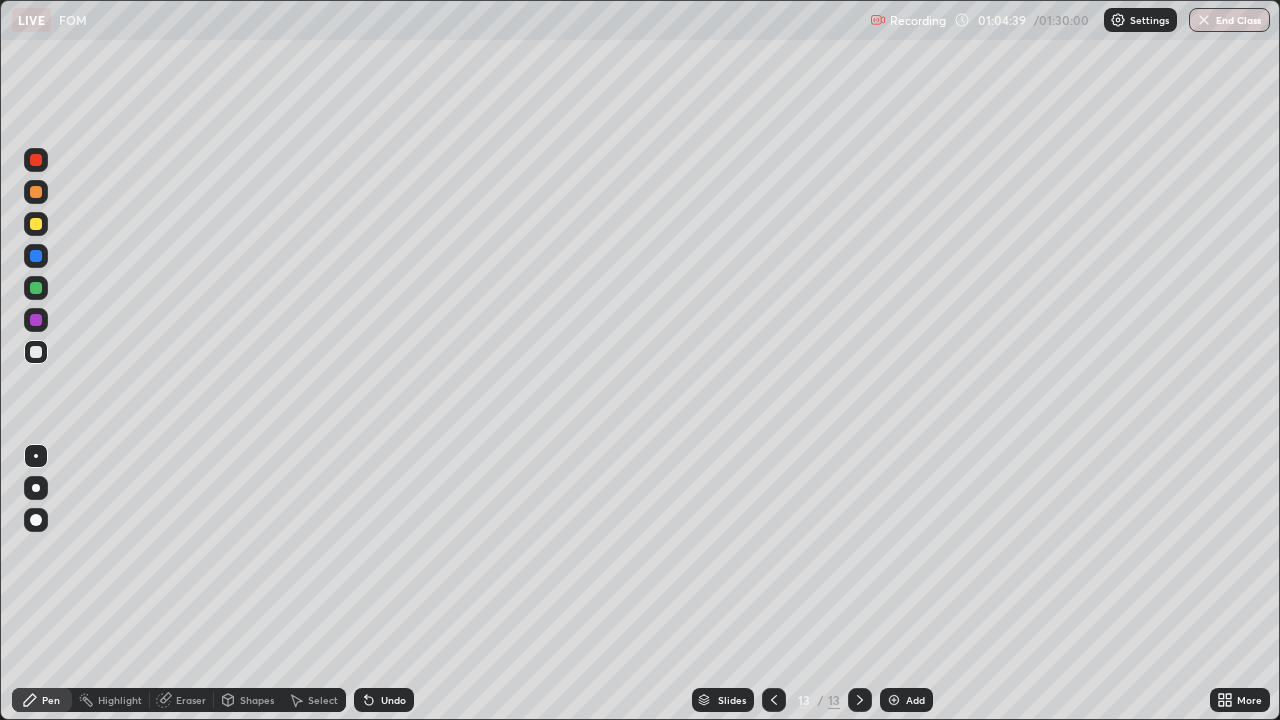 click at bounding box center (36, 192) 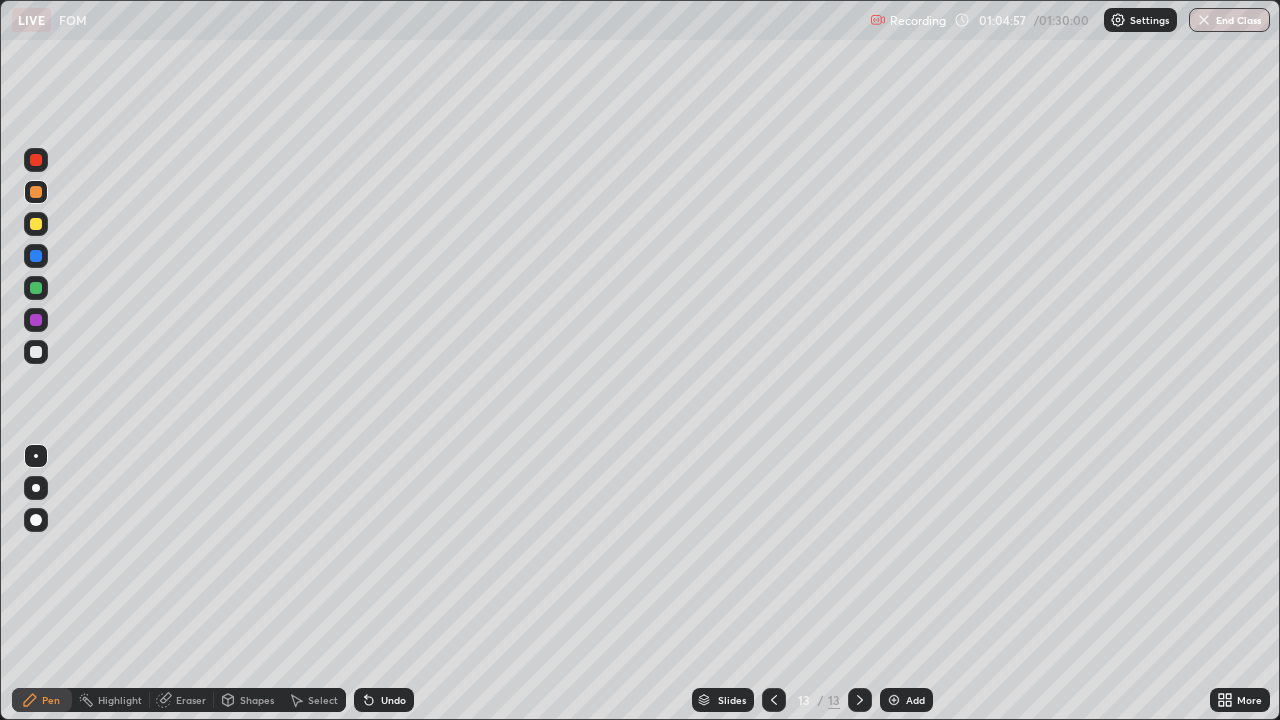 click at bounding box center [36, 256] 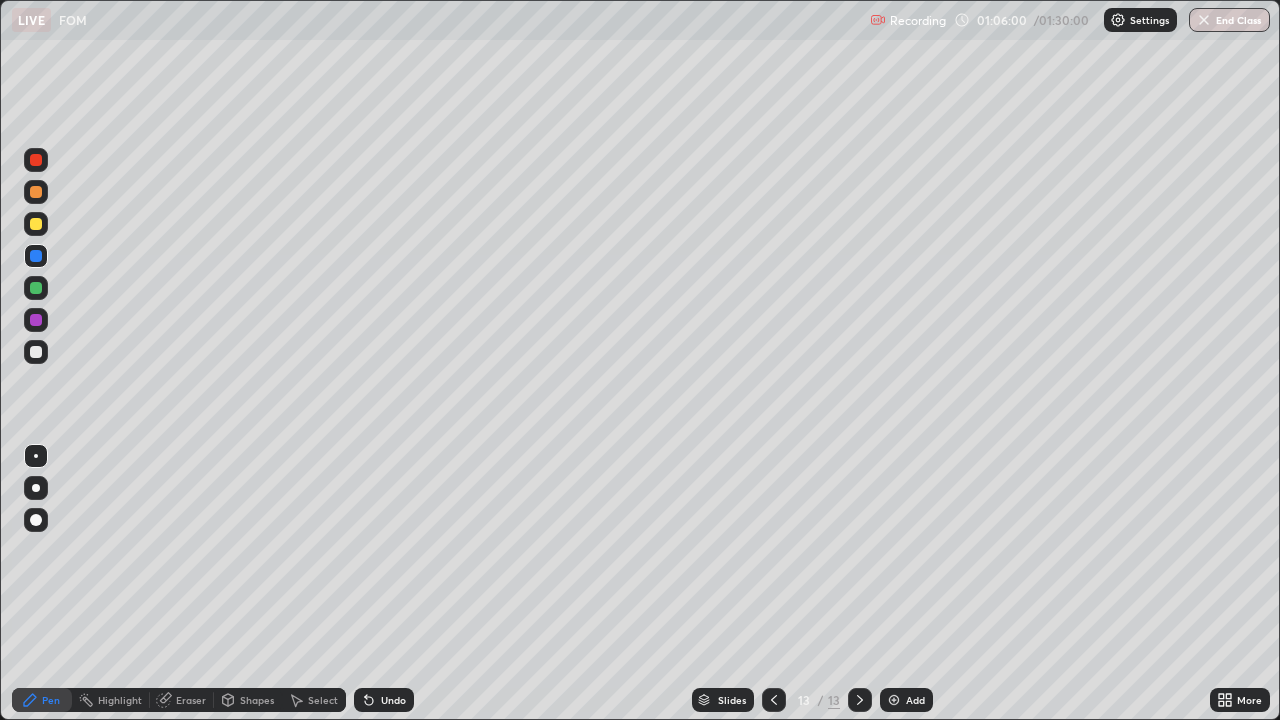 click at bounding box center [36, 352] 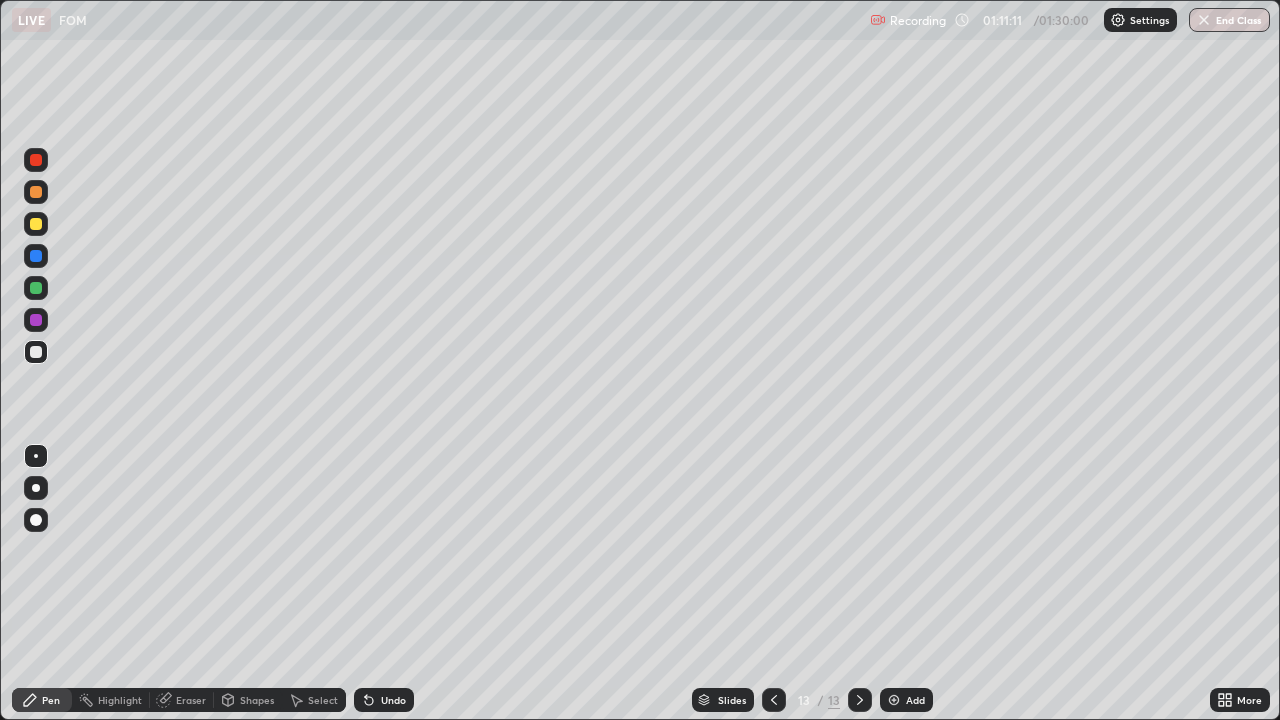 click at bounding box center (36, 224) 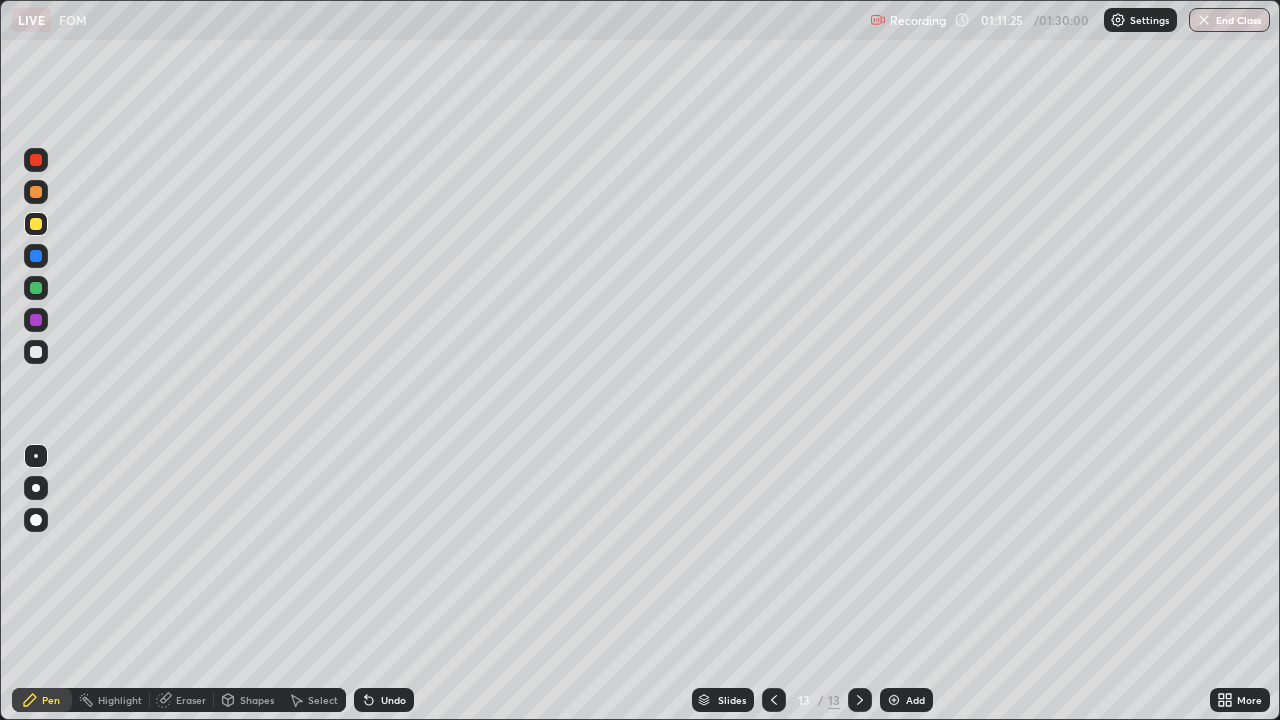 click at bounding box center [36, 352] 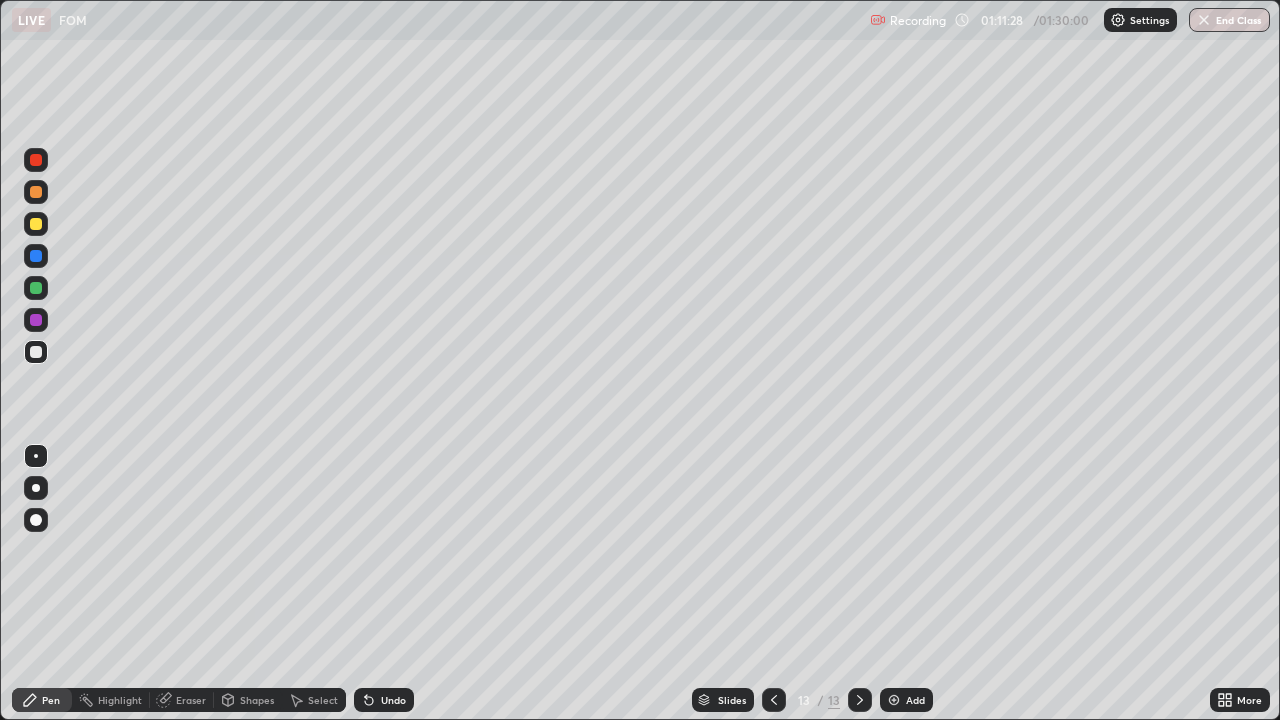 click at bounding box center [36, 192] 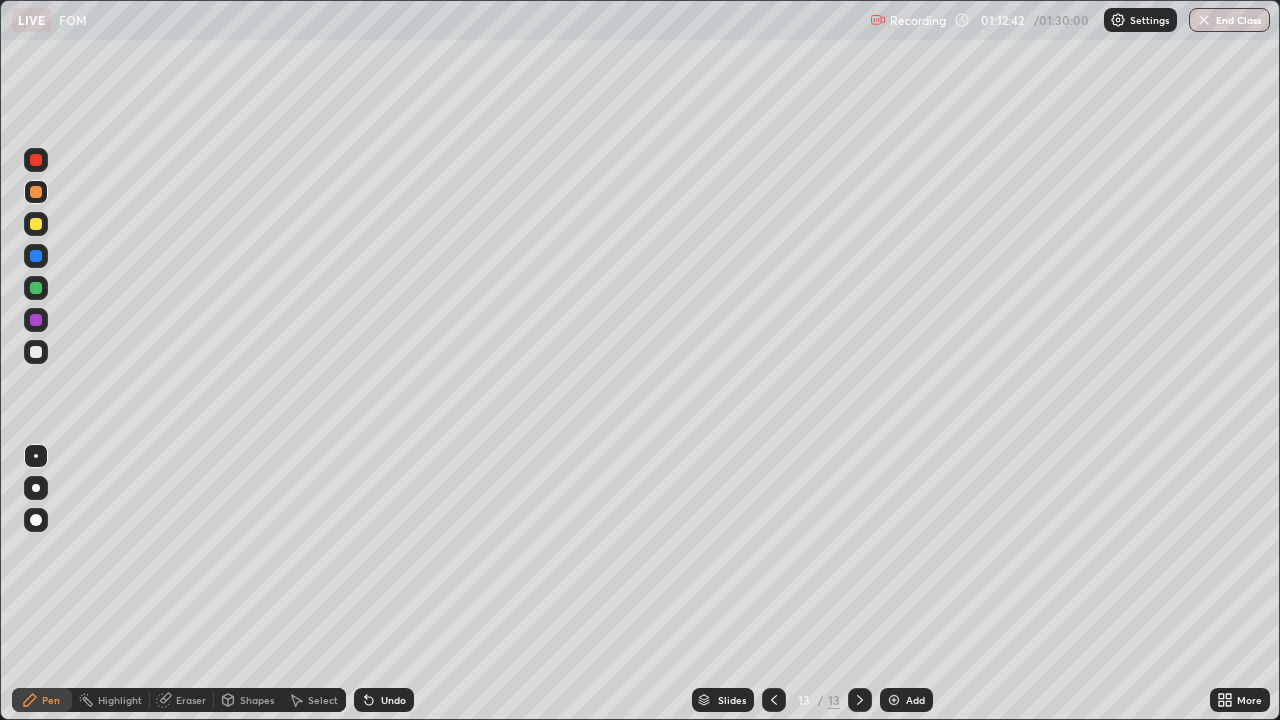 click at bounding box center (36, 352) 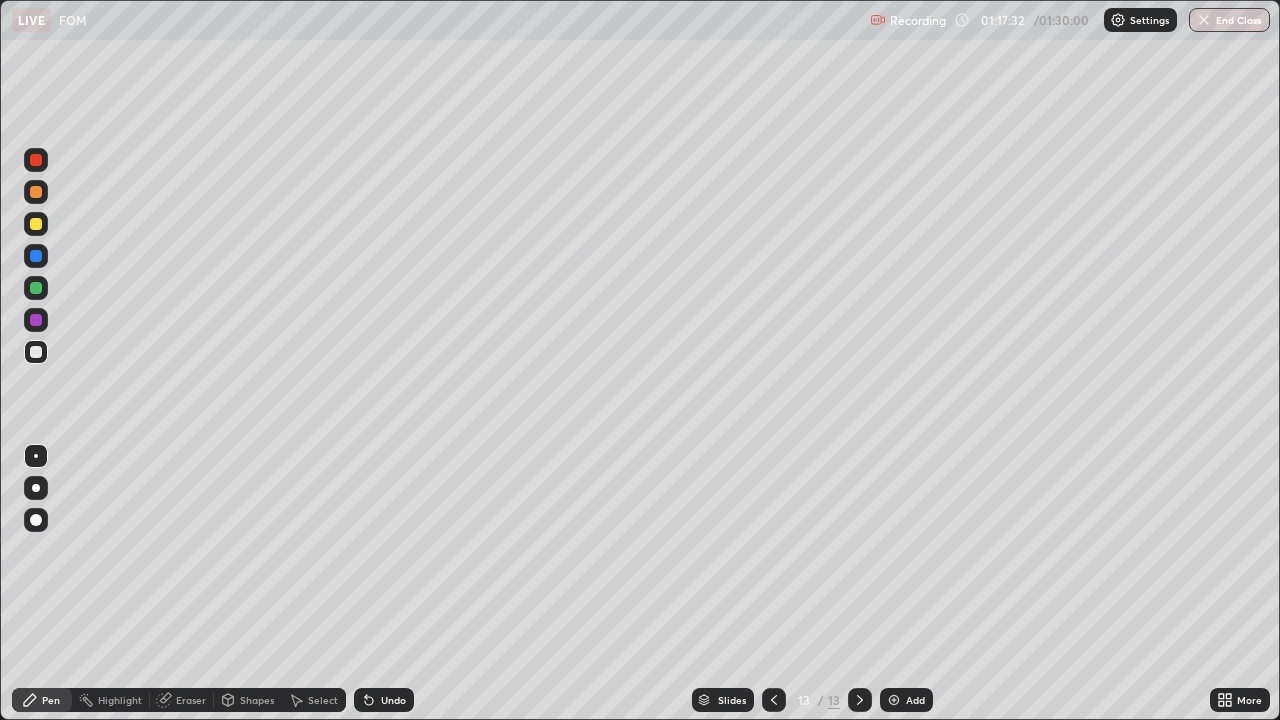 click 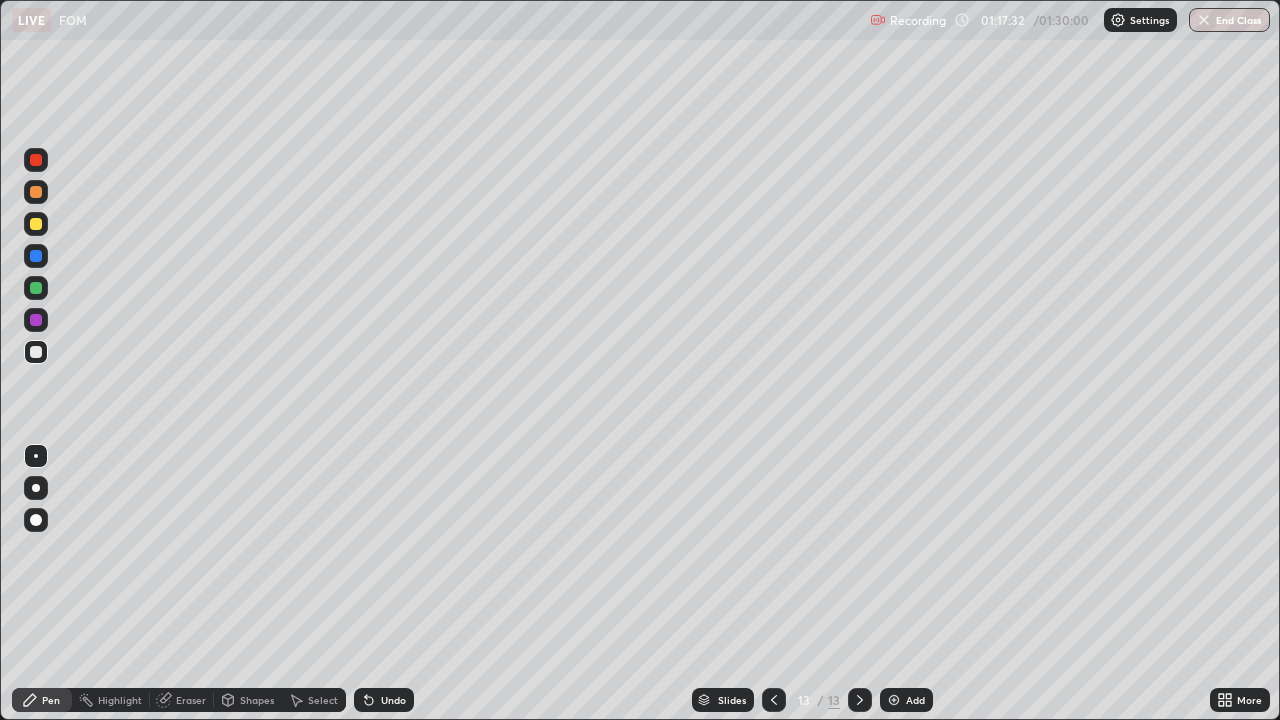 click on "Add" at bounding box center [906, 700] 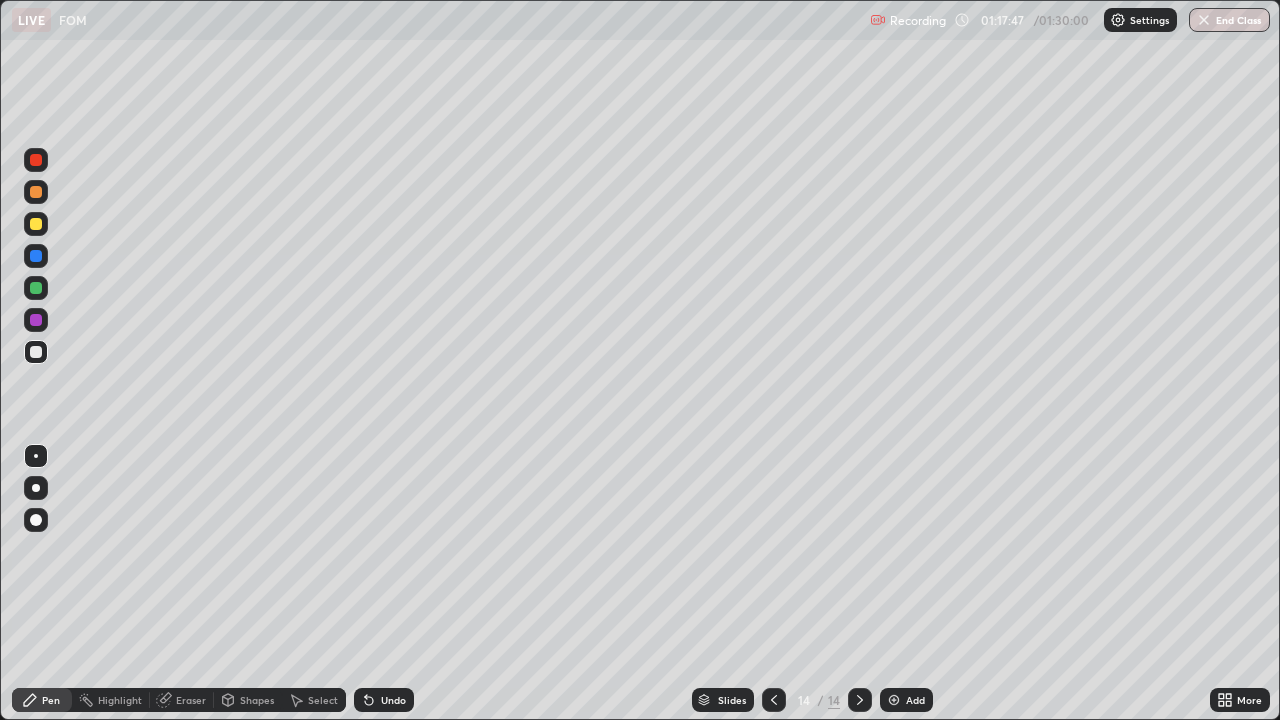 click at bounding box center [36, 192] 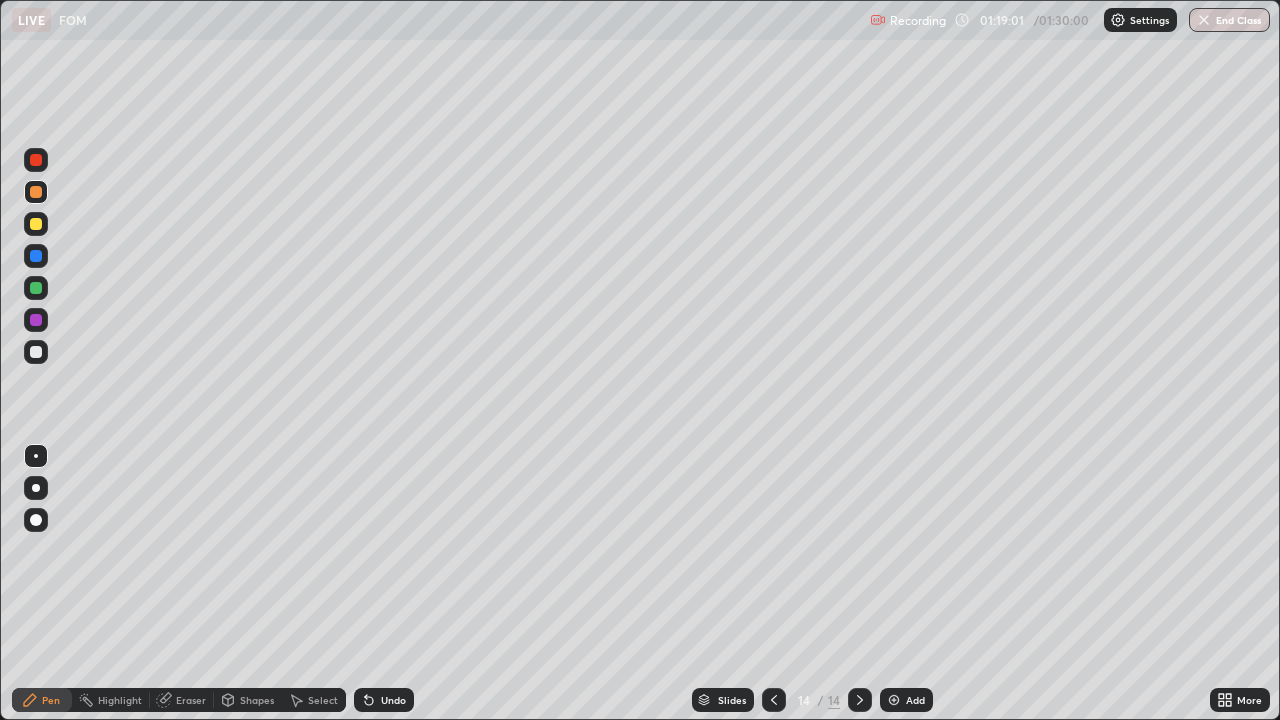 click at bounding box center [36, 352] 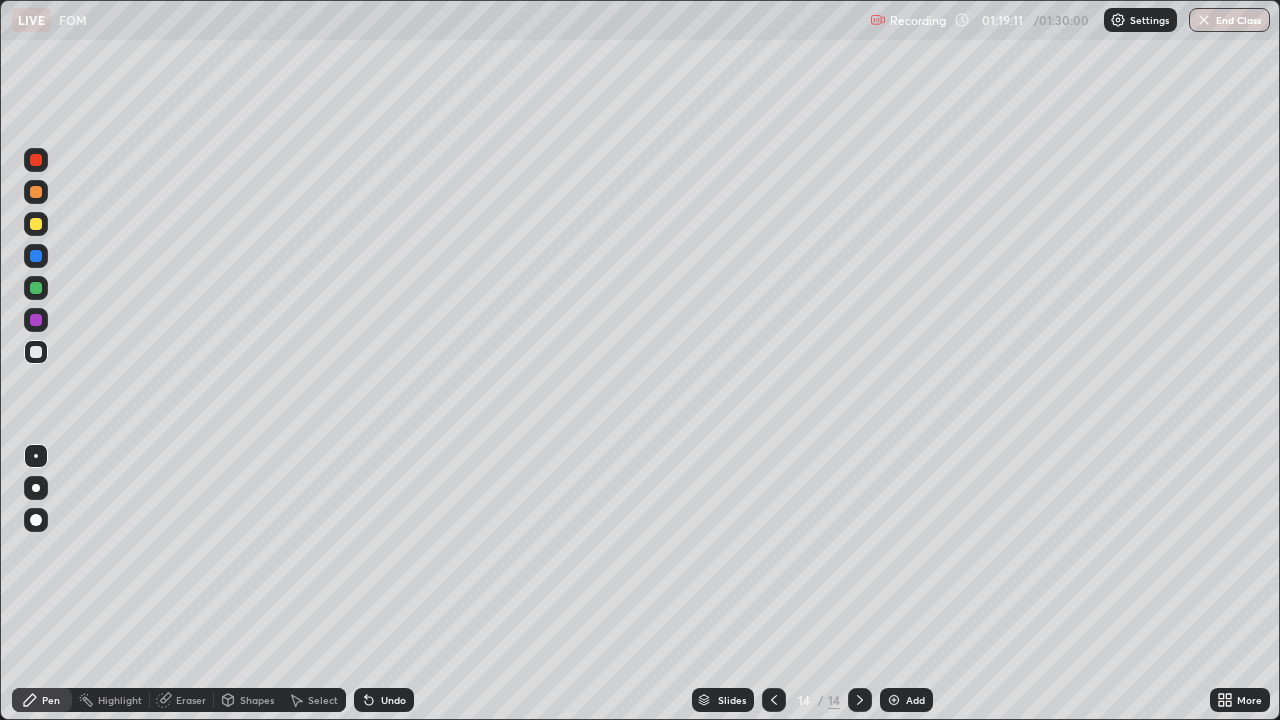 click at bounding box center (36, 320) 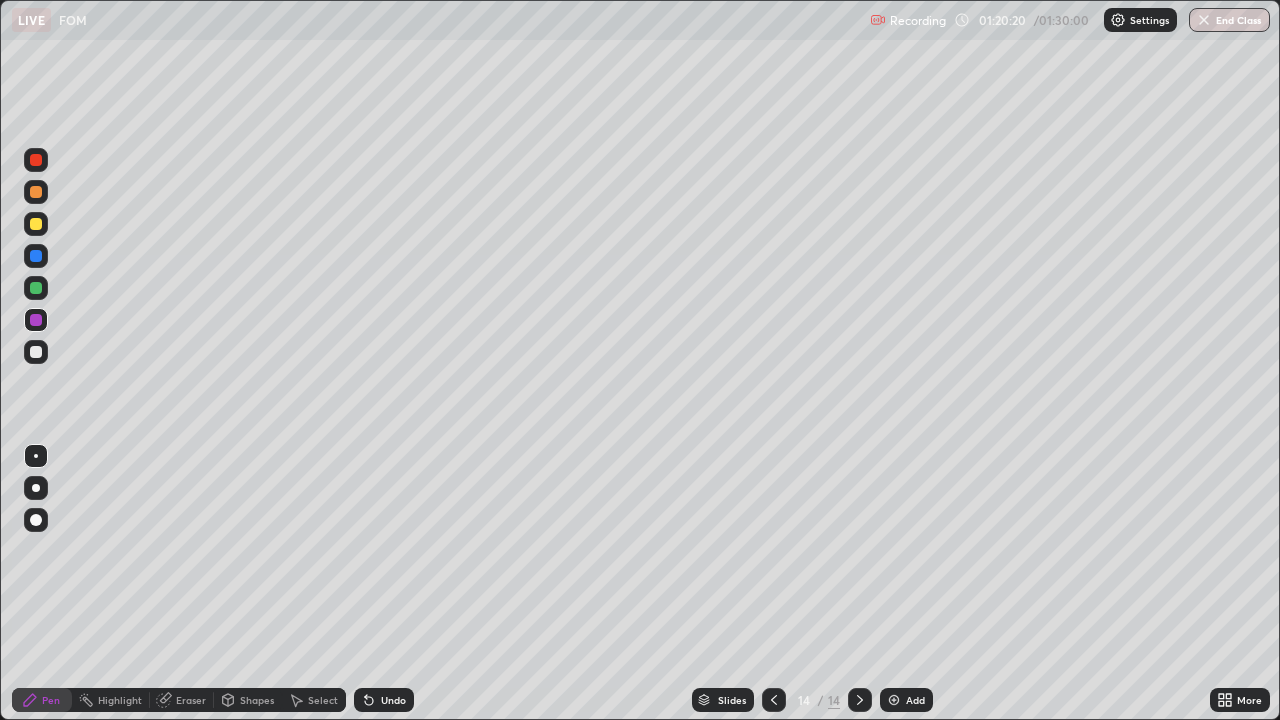 click at bounding box center (36, 288) 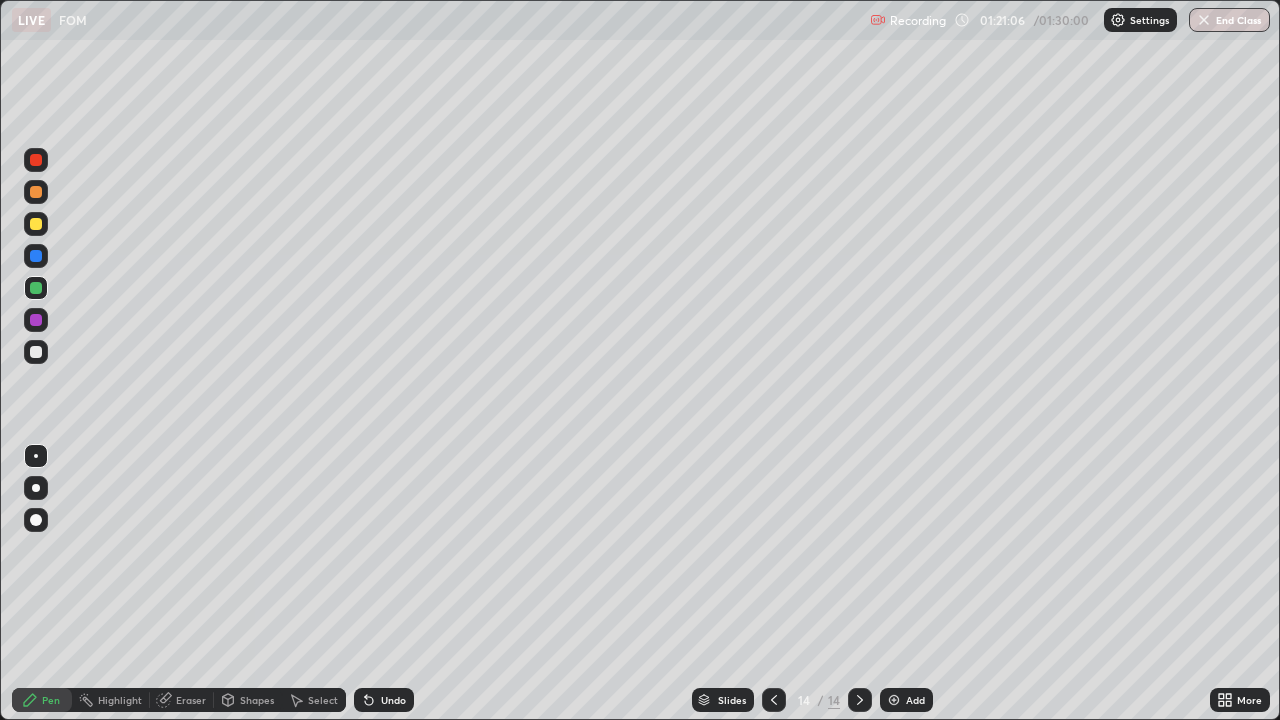 click on "End Class" at bounding box center (1229, 20) 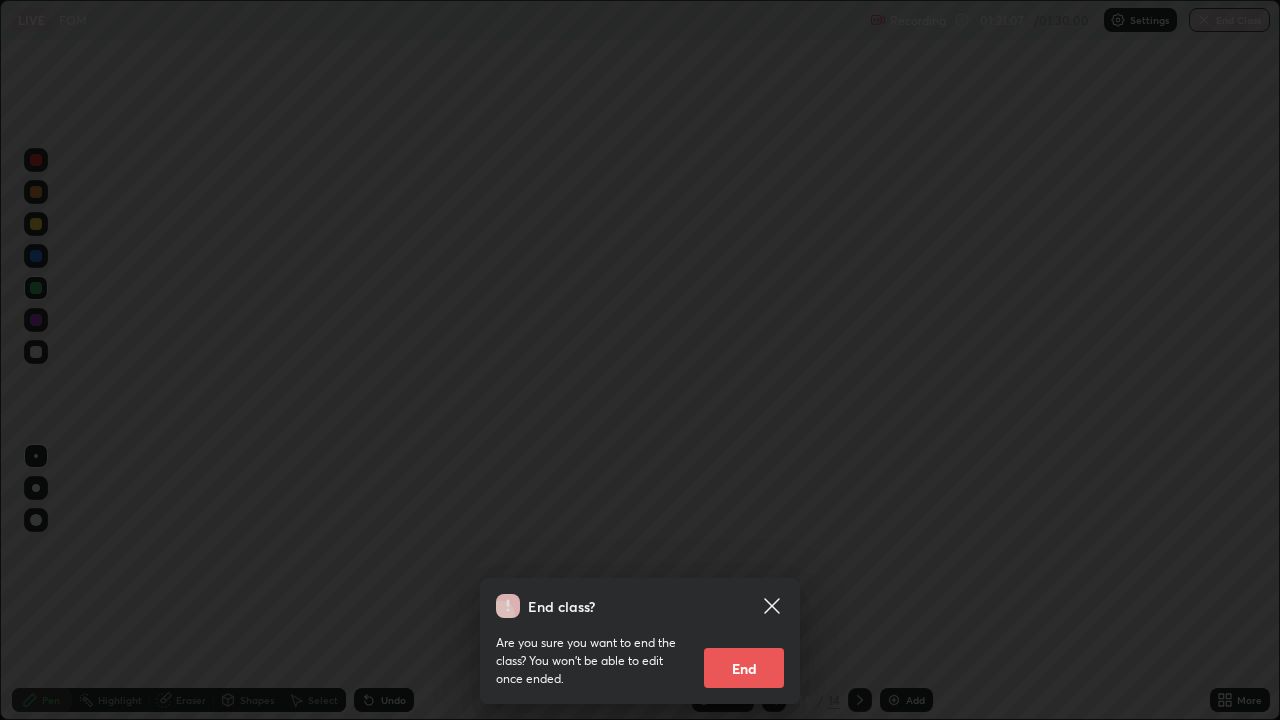 click on "End" at bounding box center (744, 668) 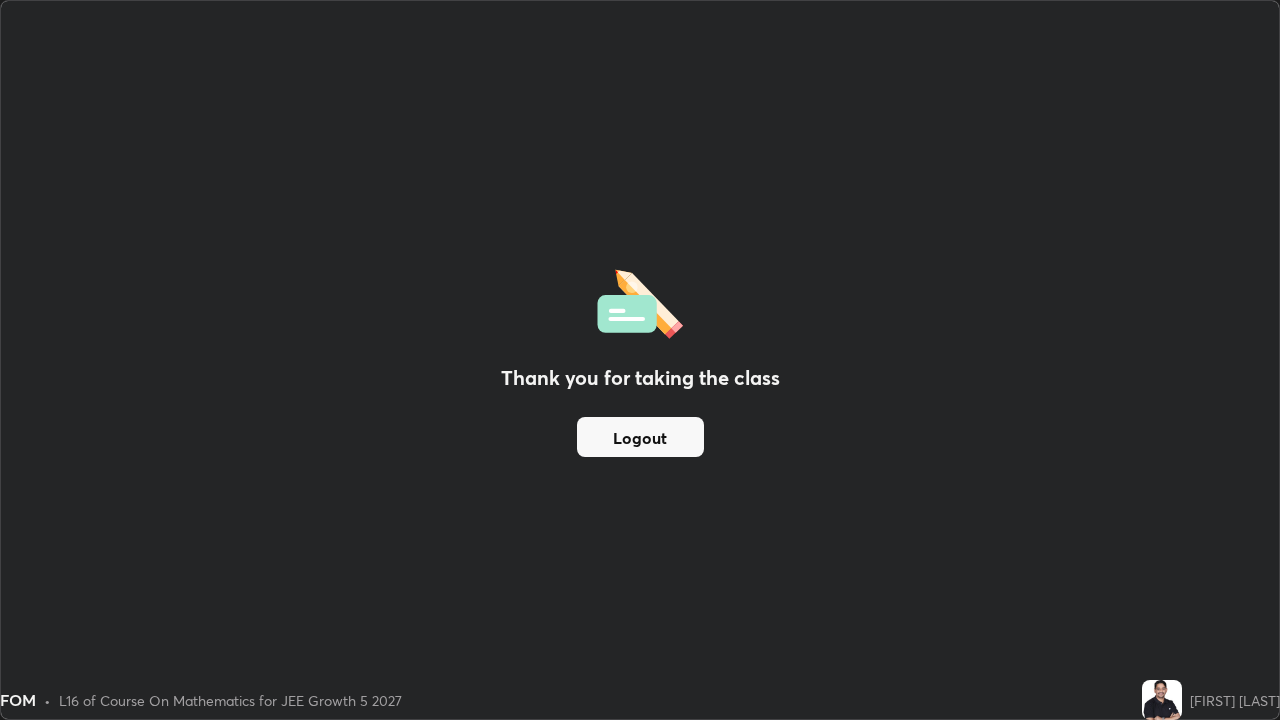 click on "Logout" at bounding box center (640, 437) 